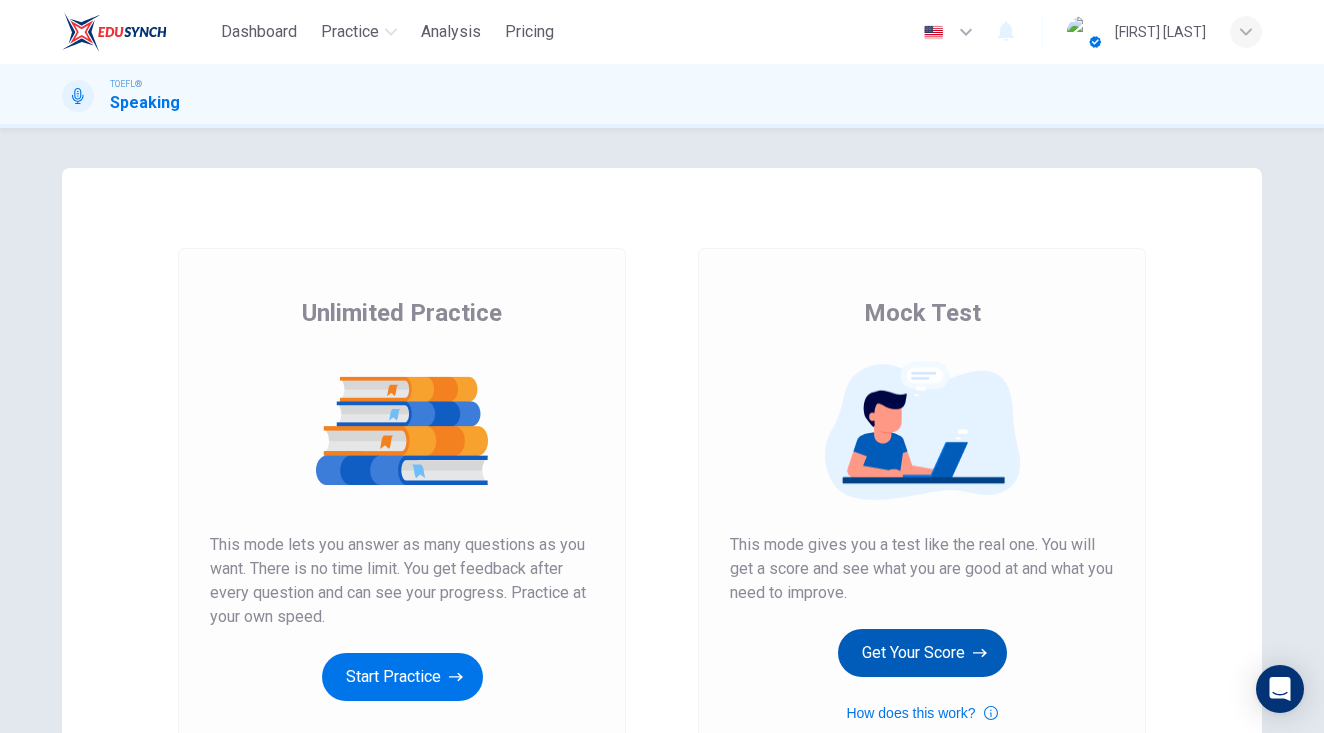 scroll, scrollTop: 0, scrollLeft: 0, axis: both 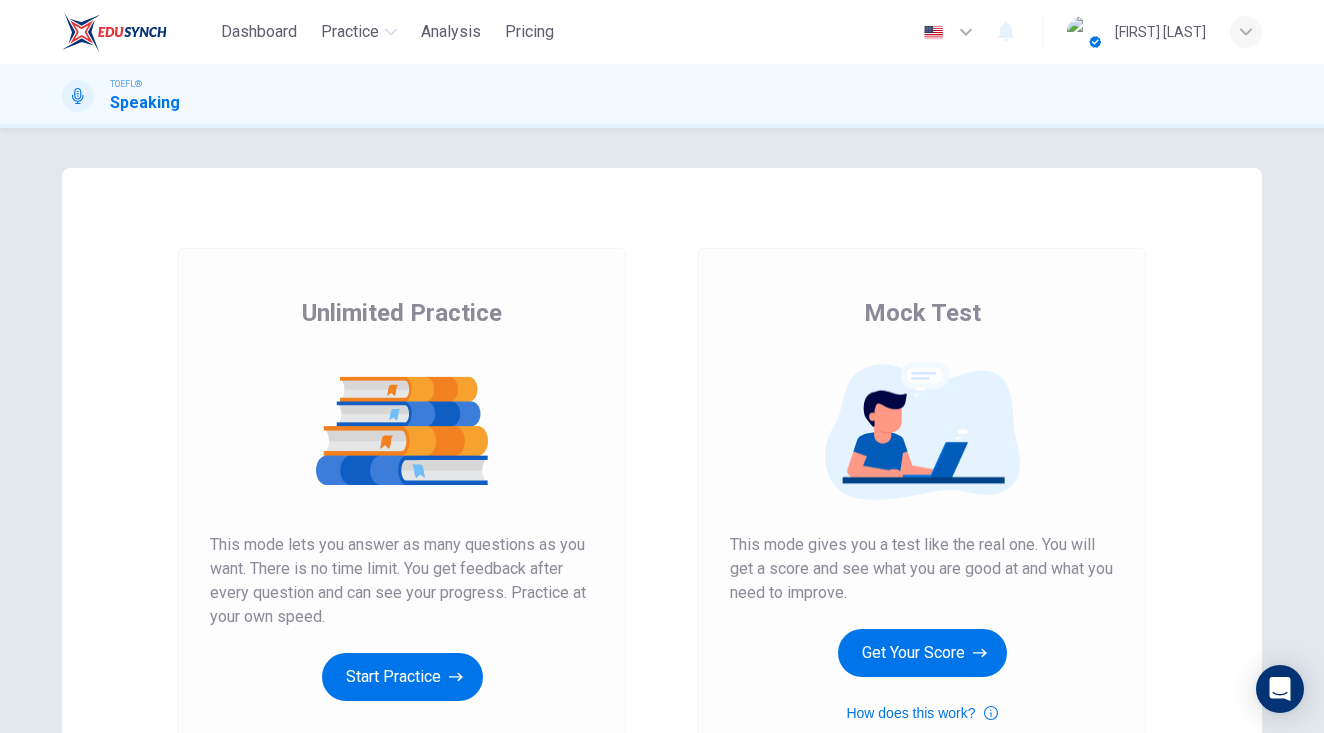 drag, startPoint x: 914, startPoint y: 655, endPoint x: 886, endPoint y: 639, distance: 32.24903 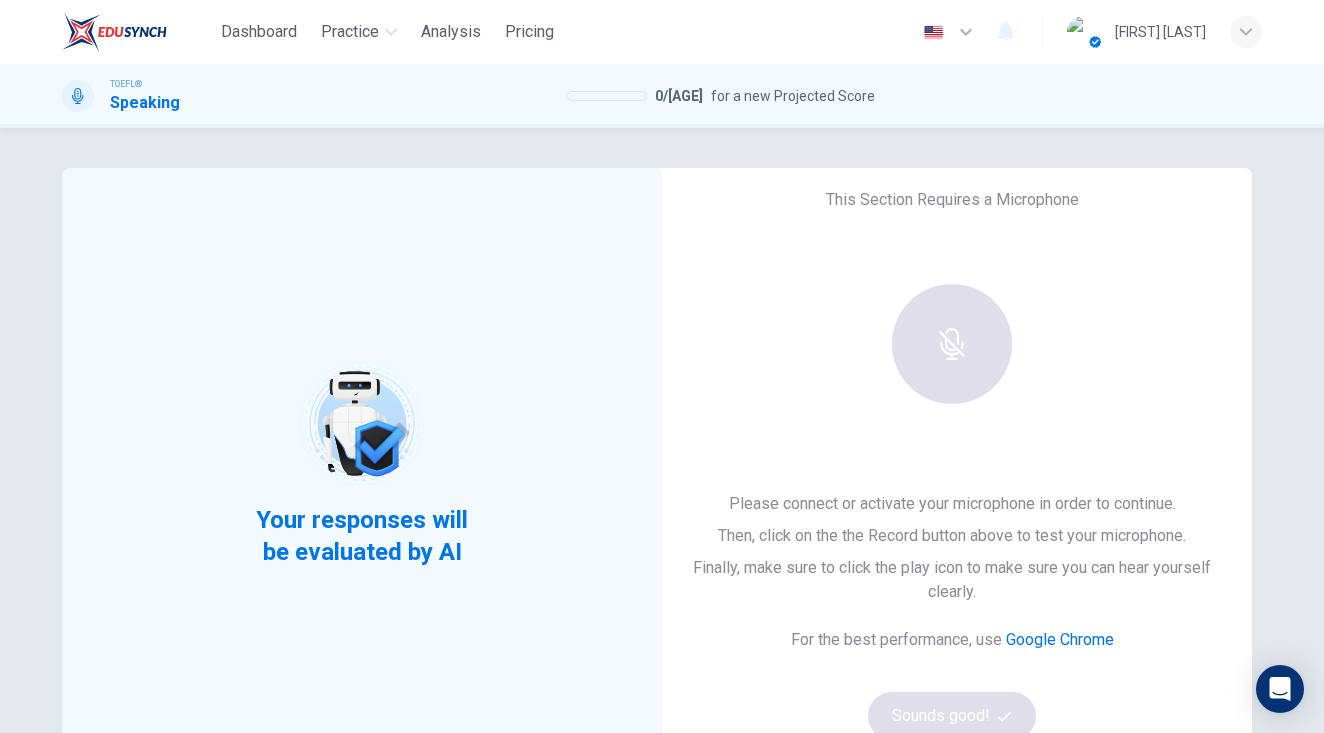 click at bounding box center [952, 344] 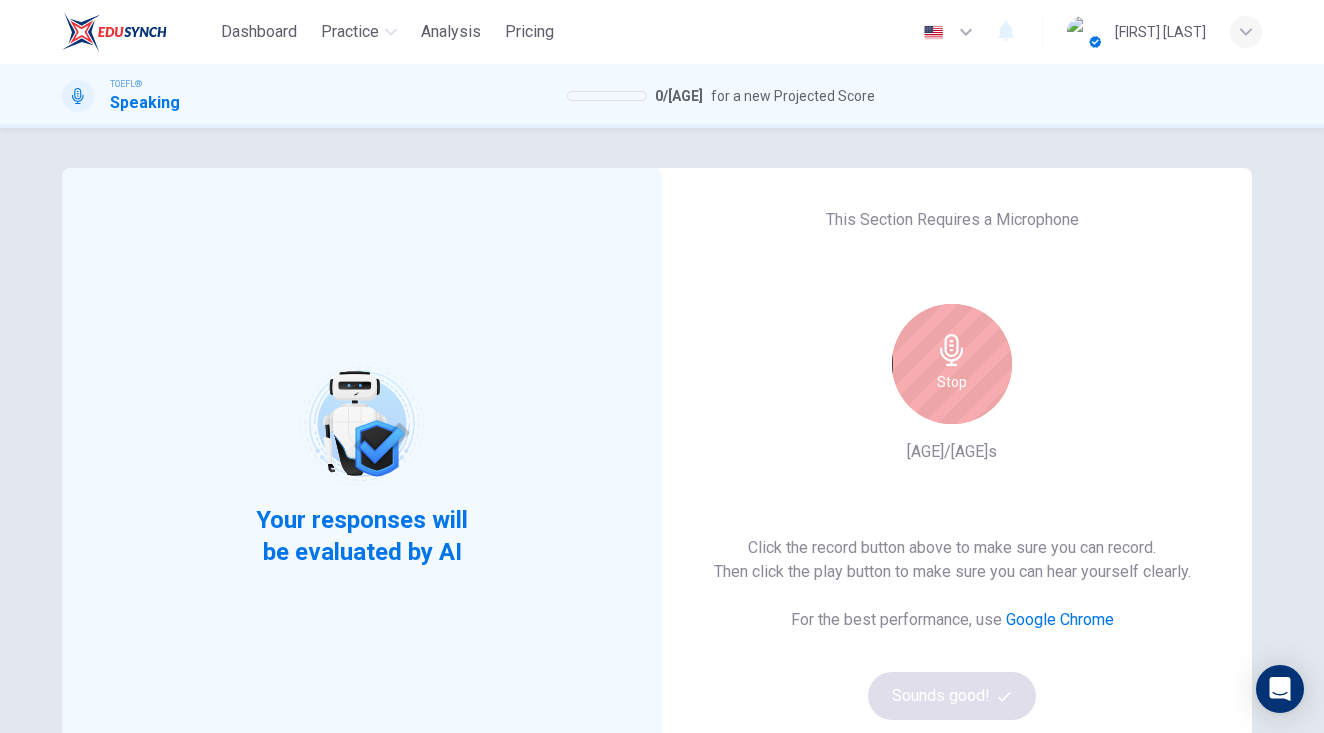 click at bounding box center [951, 350] 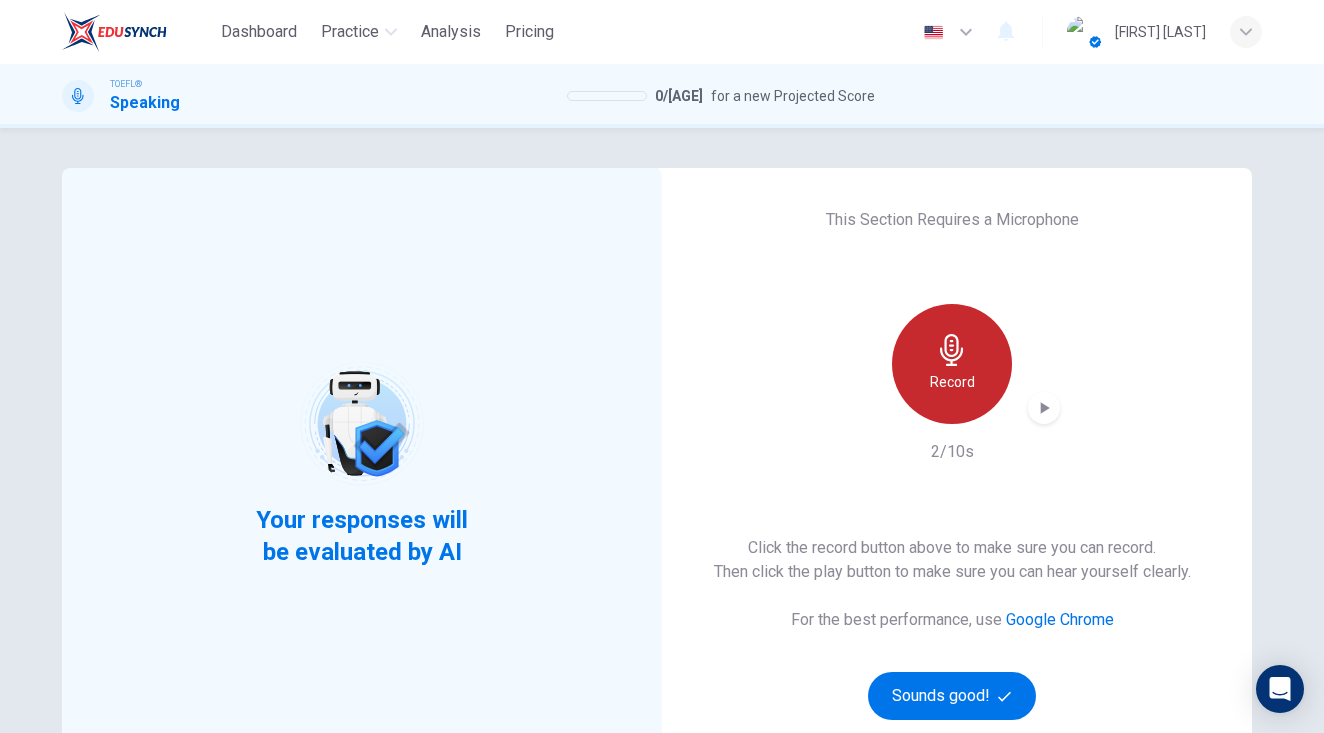 click at bounding box center [951, 350] 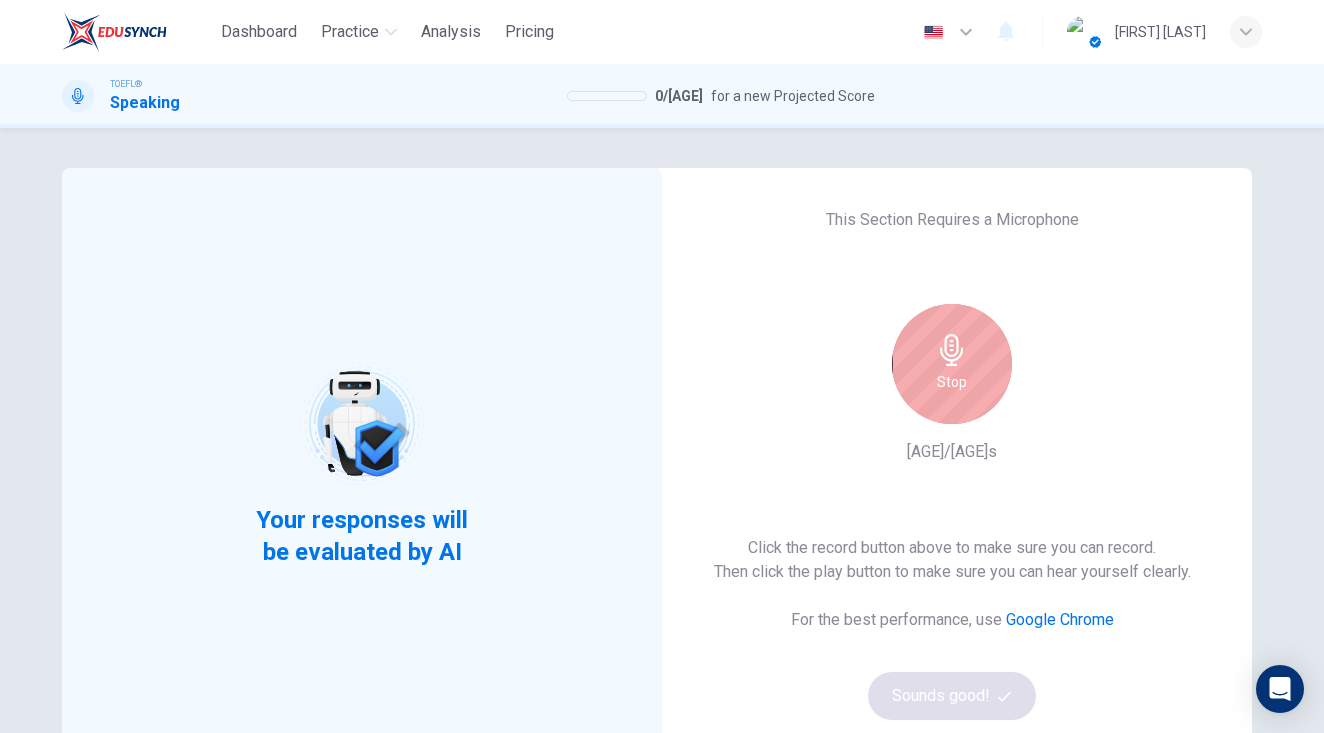 click on "Stop" at bounding box center [952, 364] 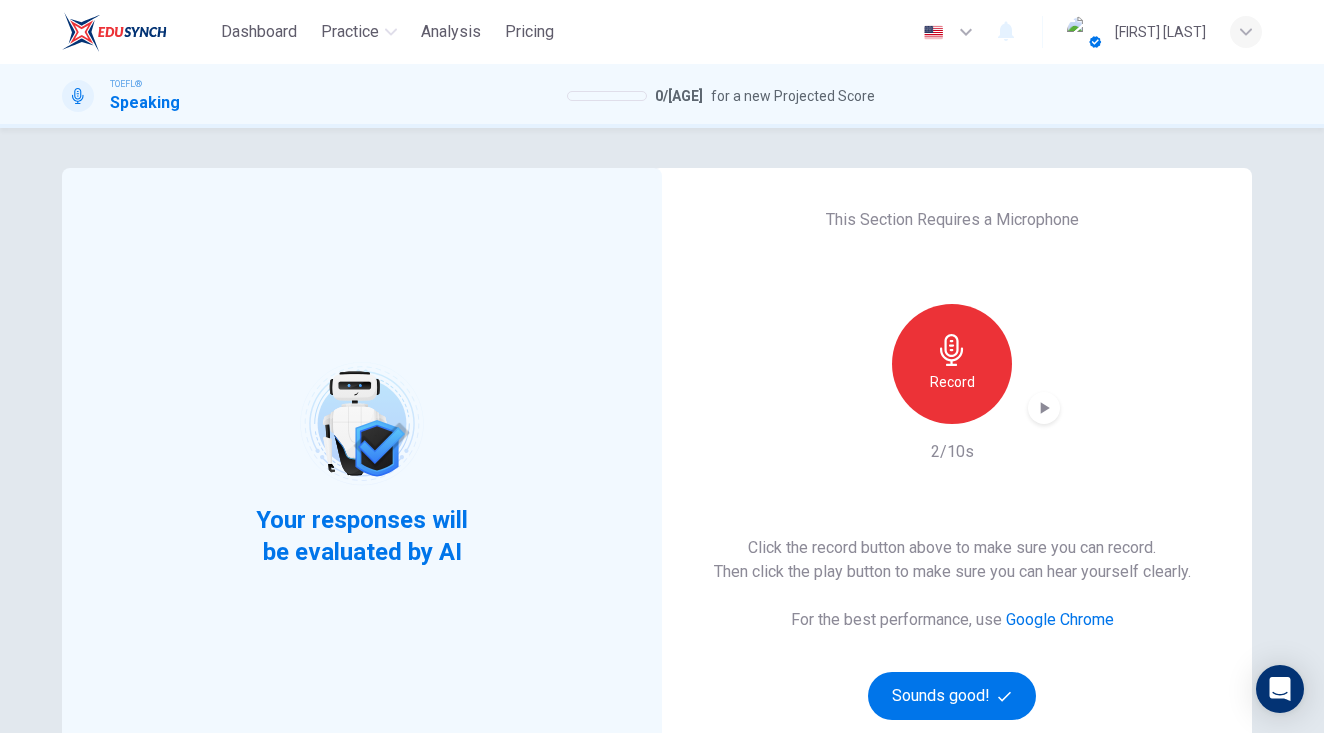 click at bounding box center [1045, 408] 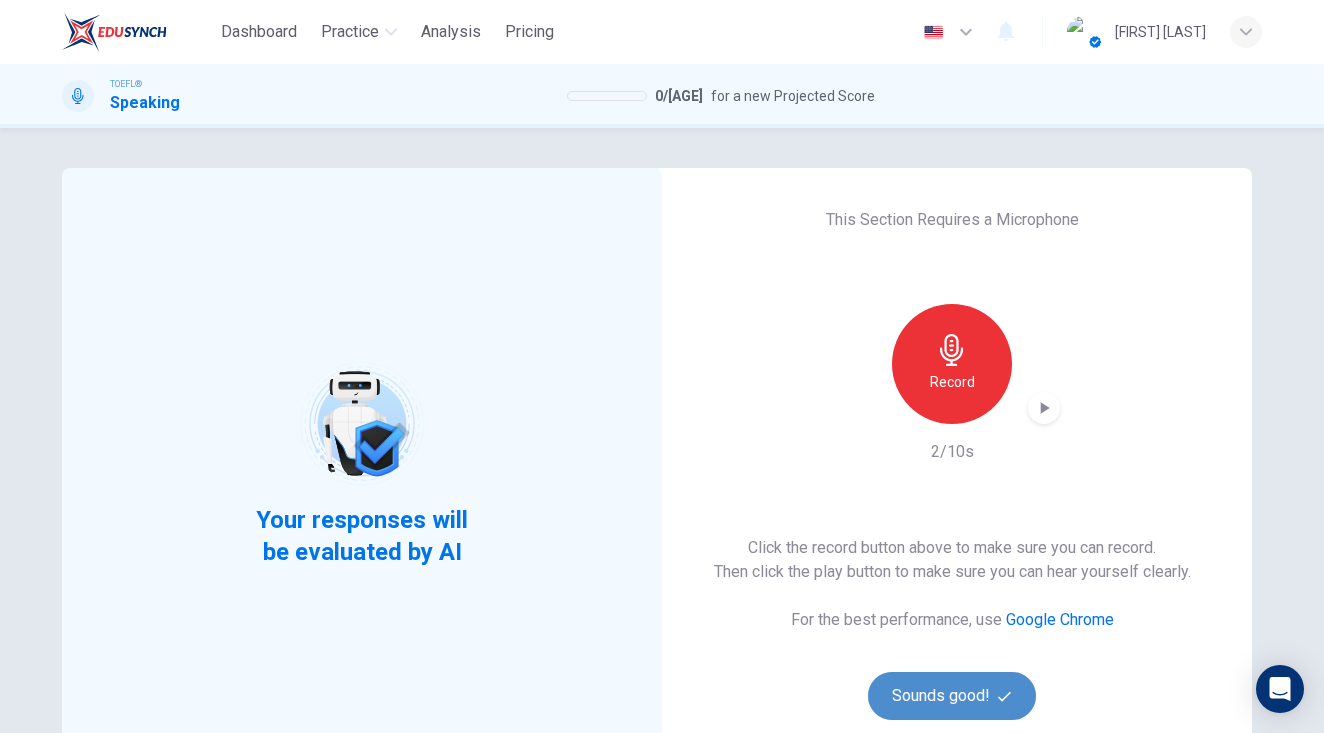 click on "Sounds good!" at bounding box center (952, 696) 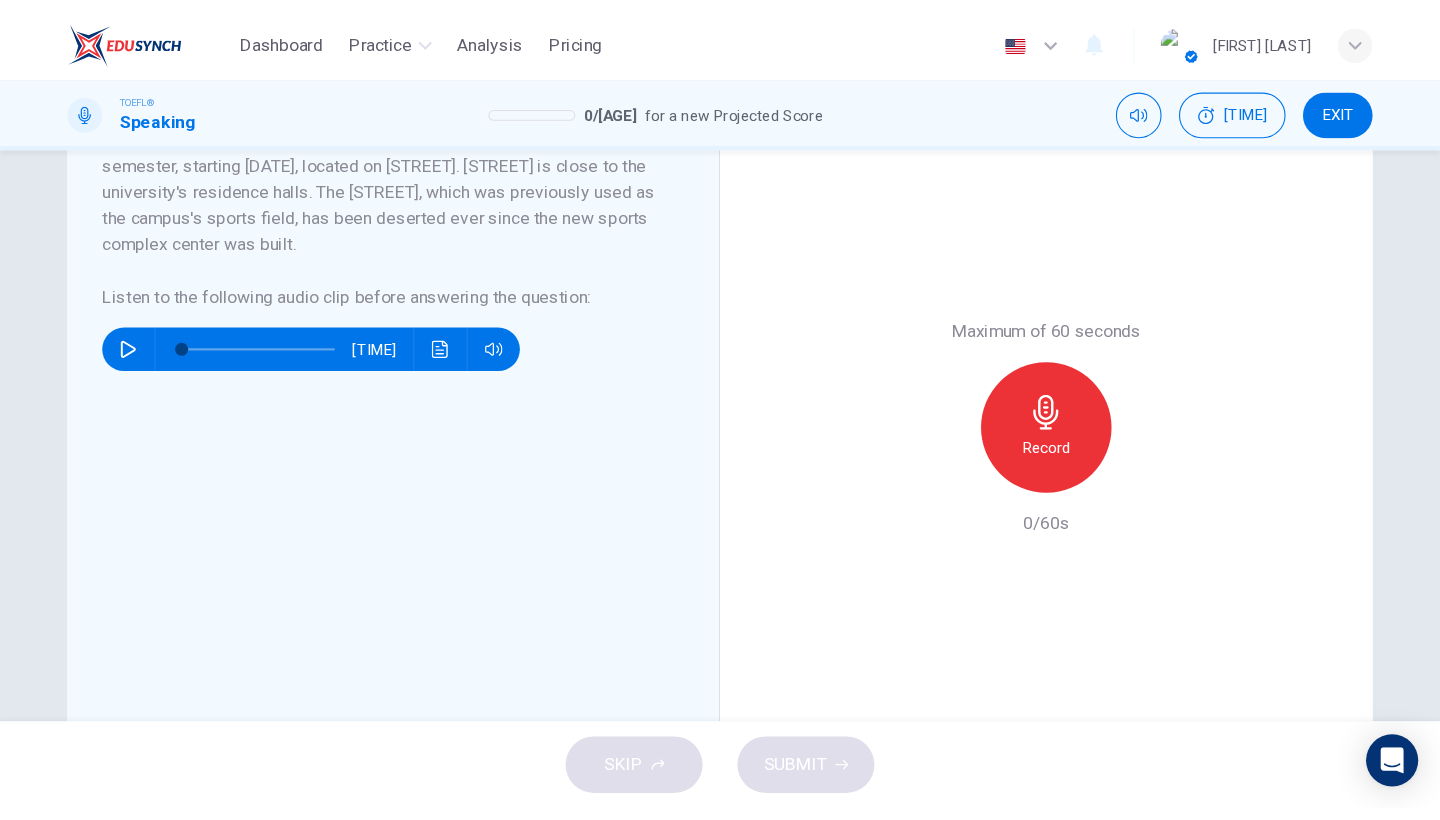 scroll, scrollTop: 219, scrollLeft: 0, axis: vertical 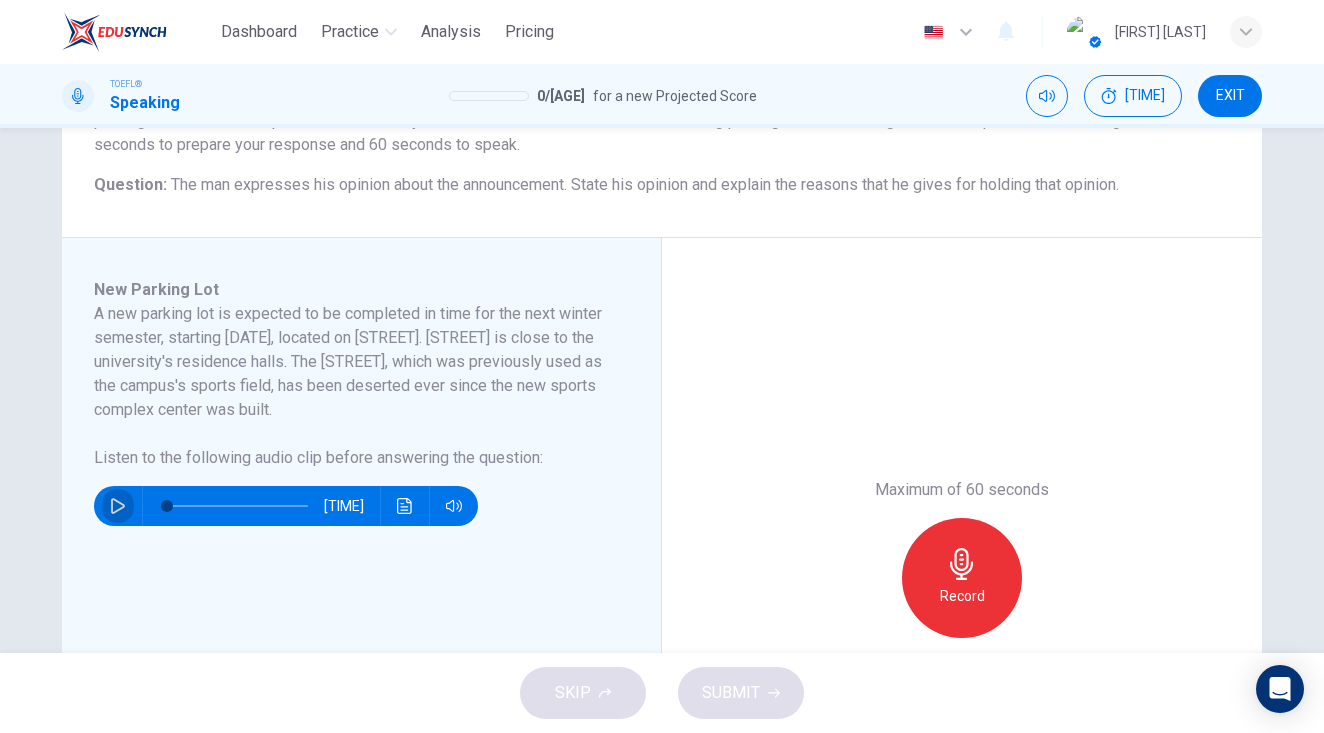 click at bounding box center [118, 506] 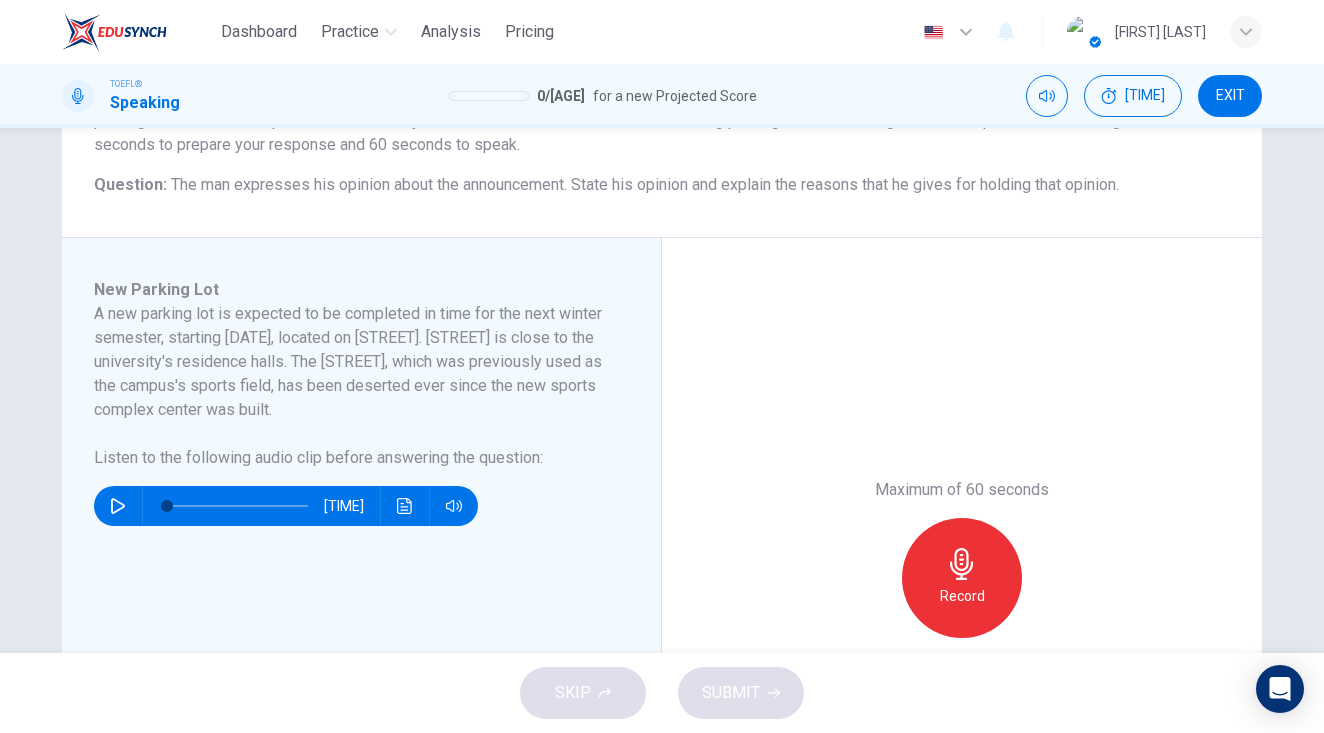 click on "Record" at bounding box center (962, 578) 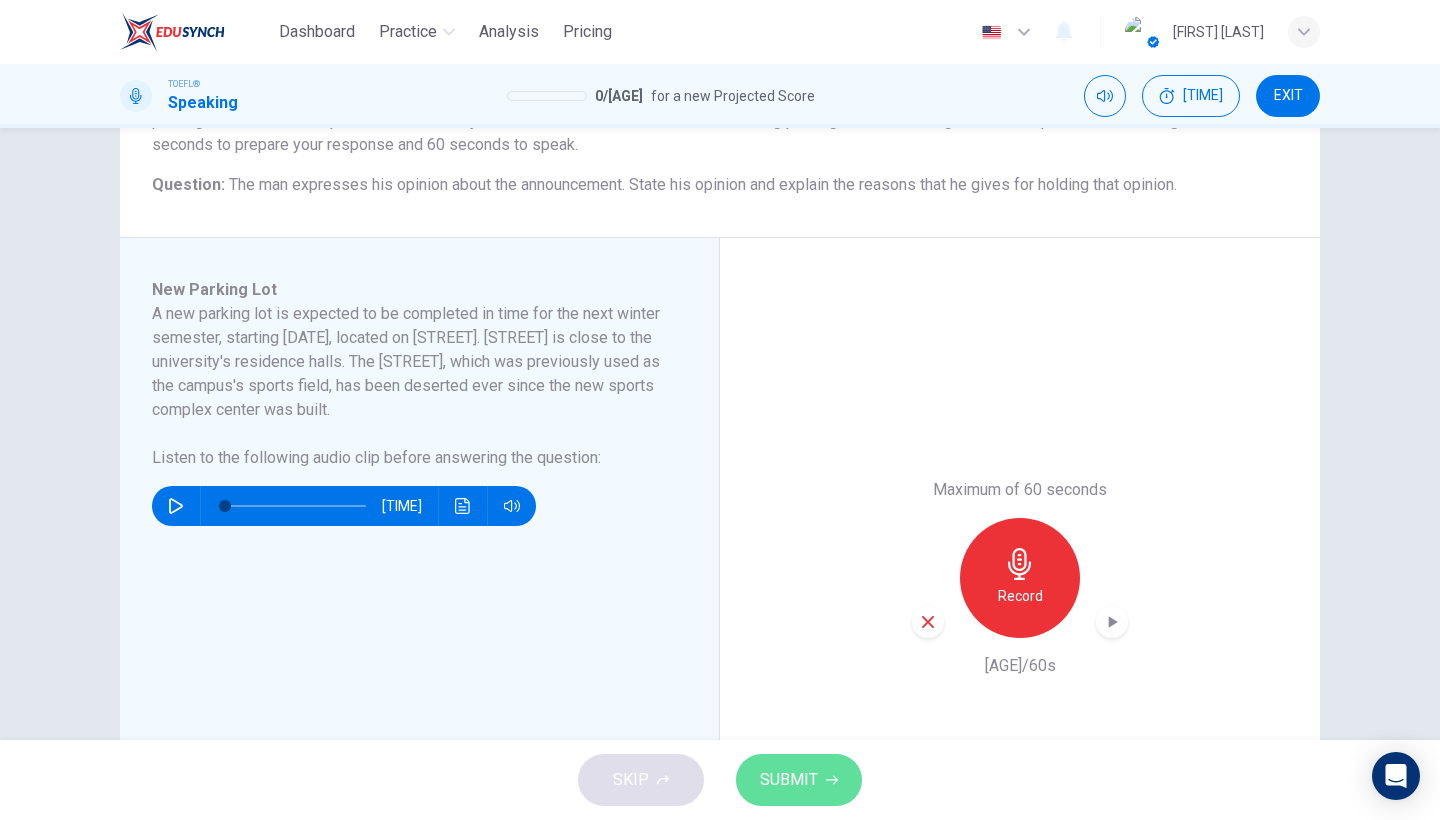 click on "SUBMIT" at bounding box center (799, 780) 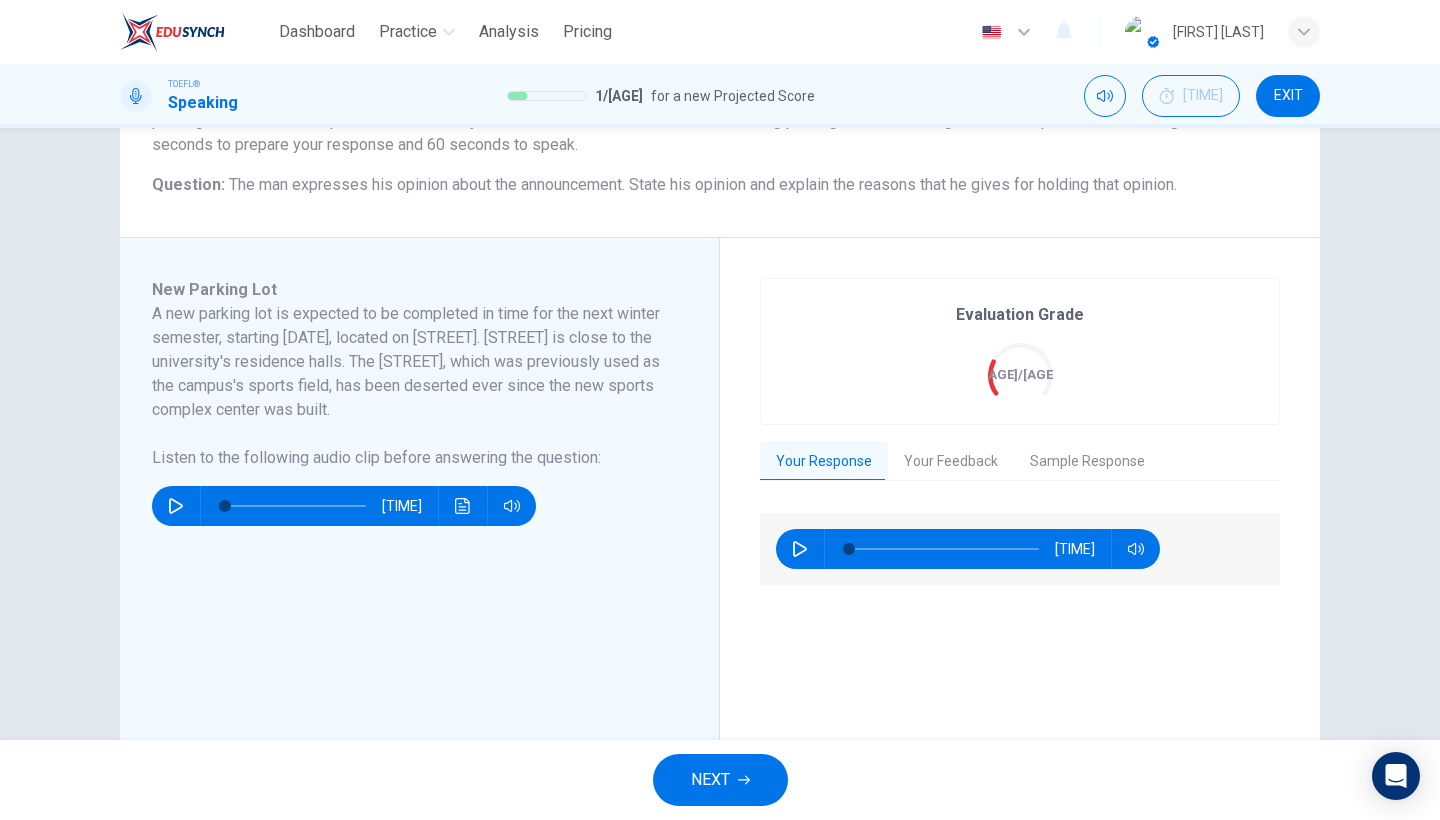 click on "Sample Response" at bounding box center (1087, 462) 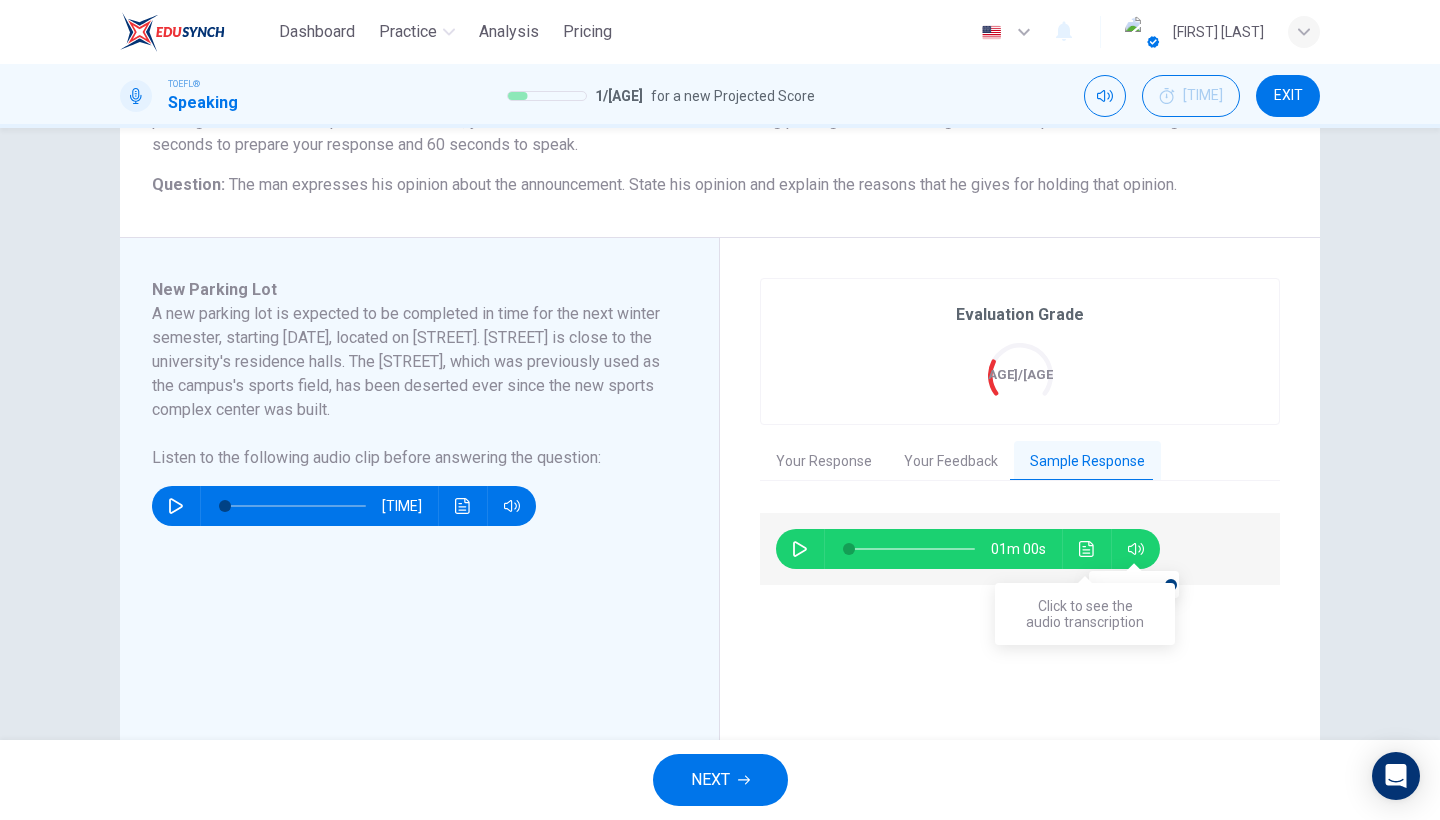 click at bounding box center [1087, 549] 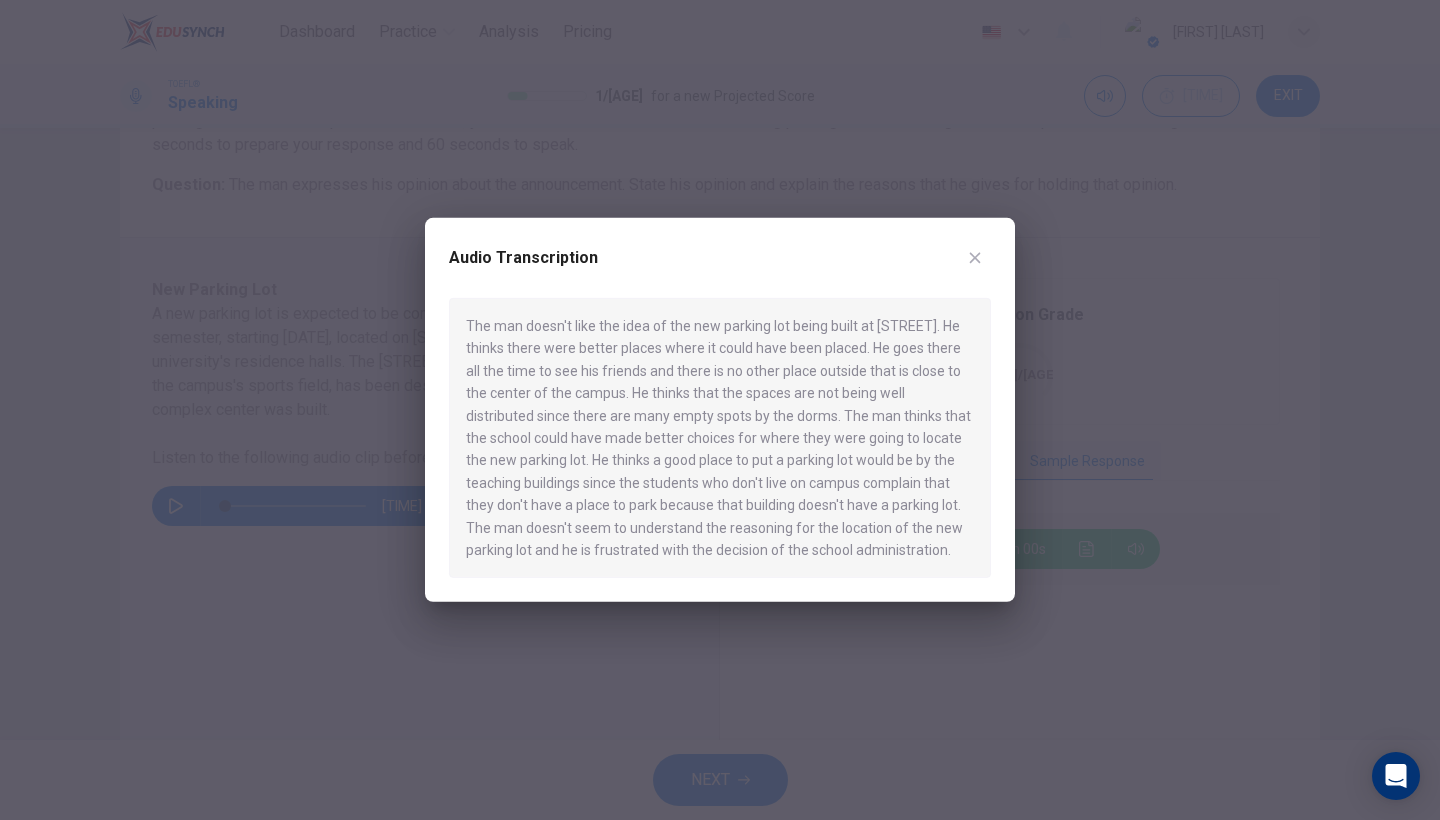 drag, startPoint x: 470, startPoint y: 325, endPoint x: 772, endPoint y: 351, distance: 303.11713 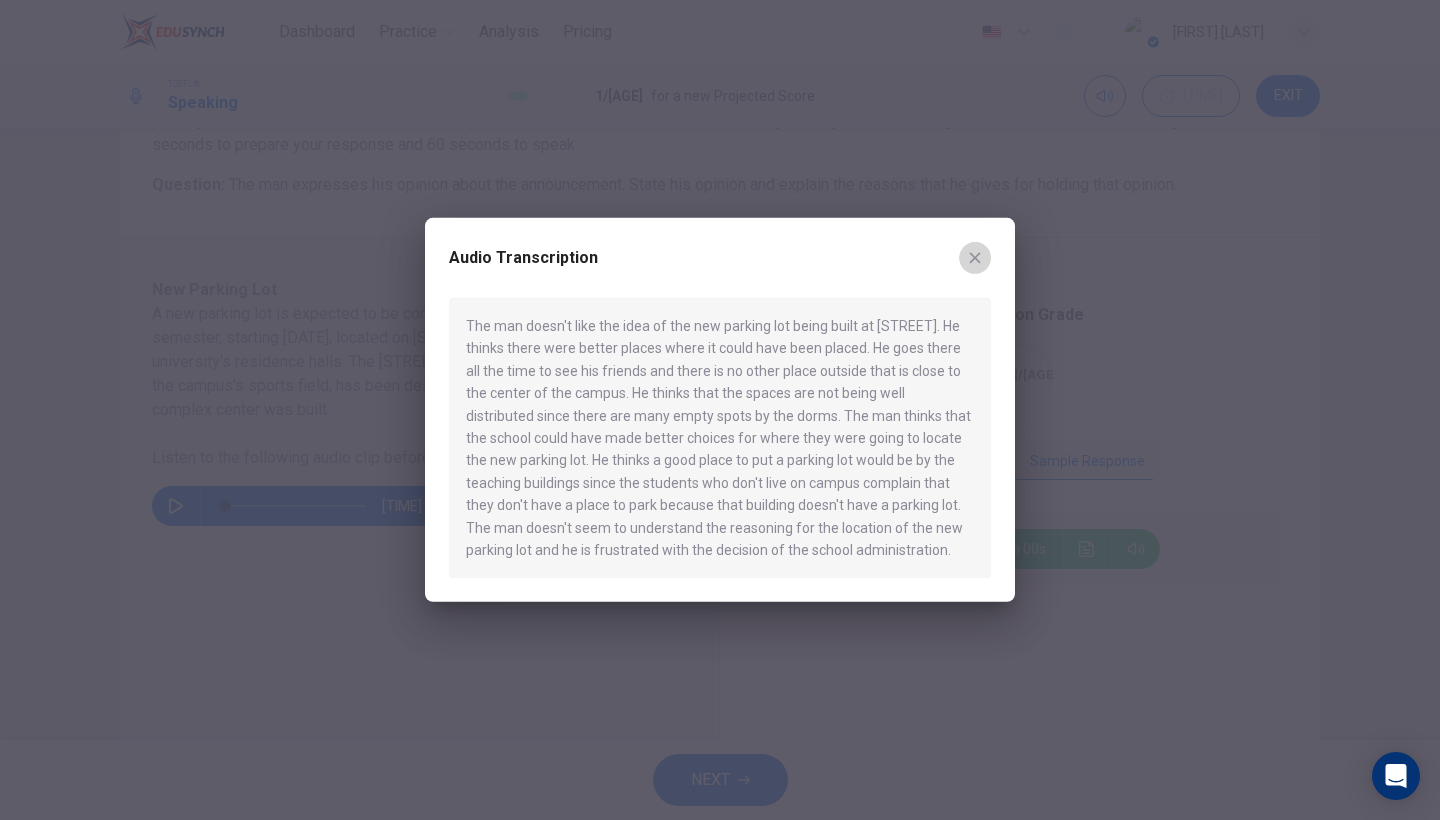 click at bounding box center [975, 258] 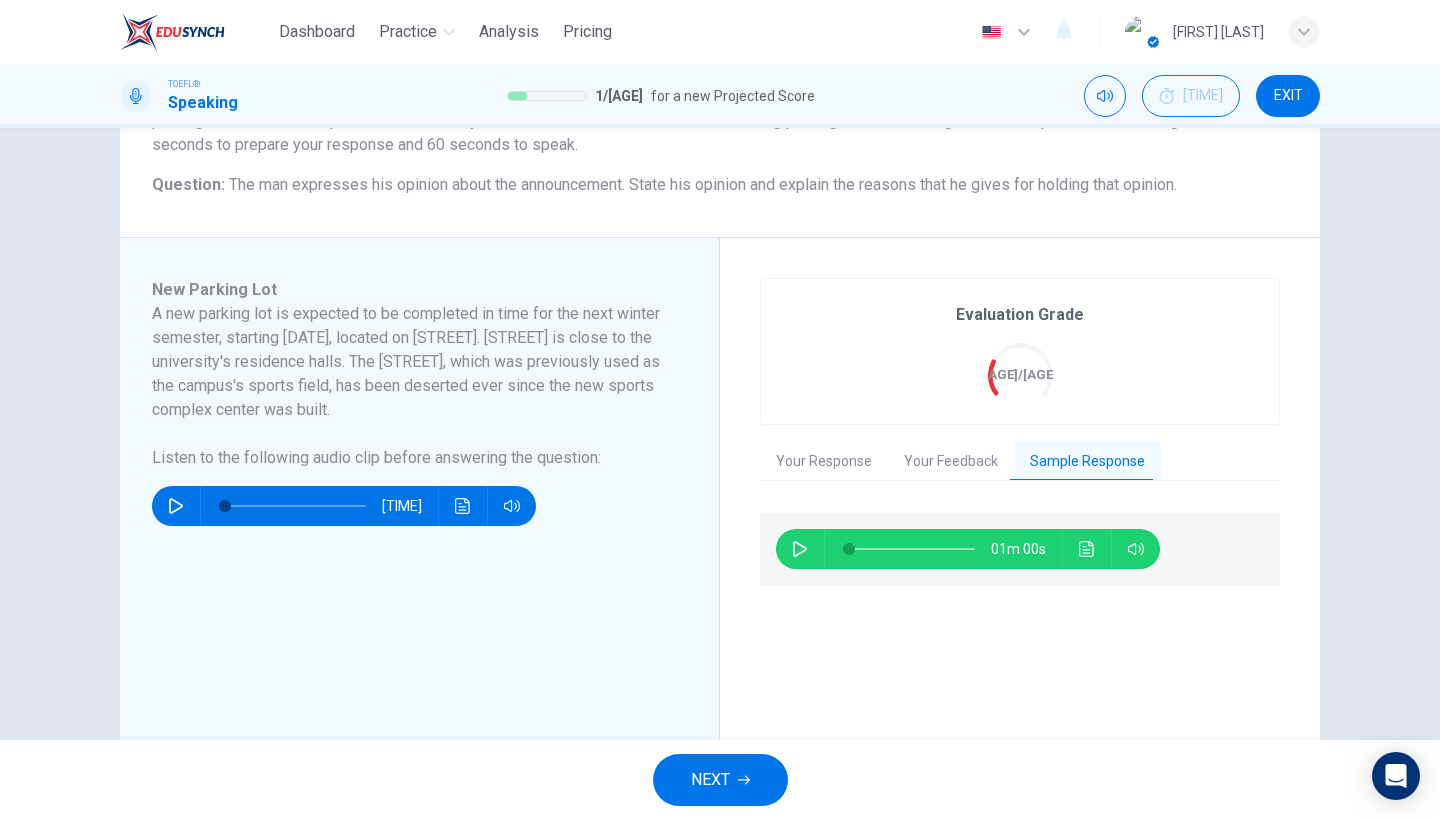 click on "Your Feedback" at bounding box center [951, 462] 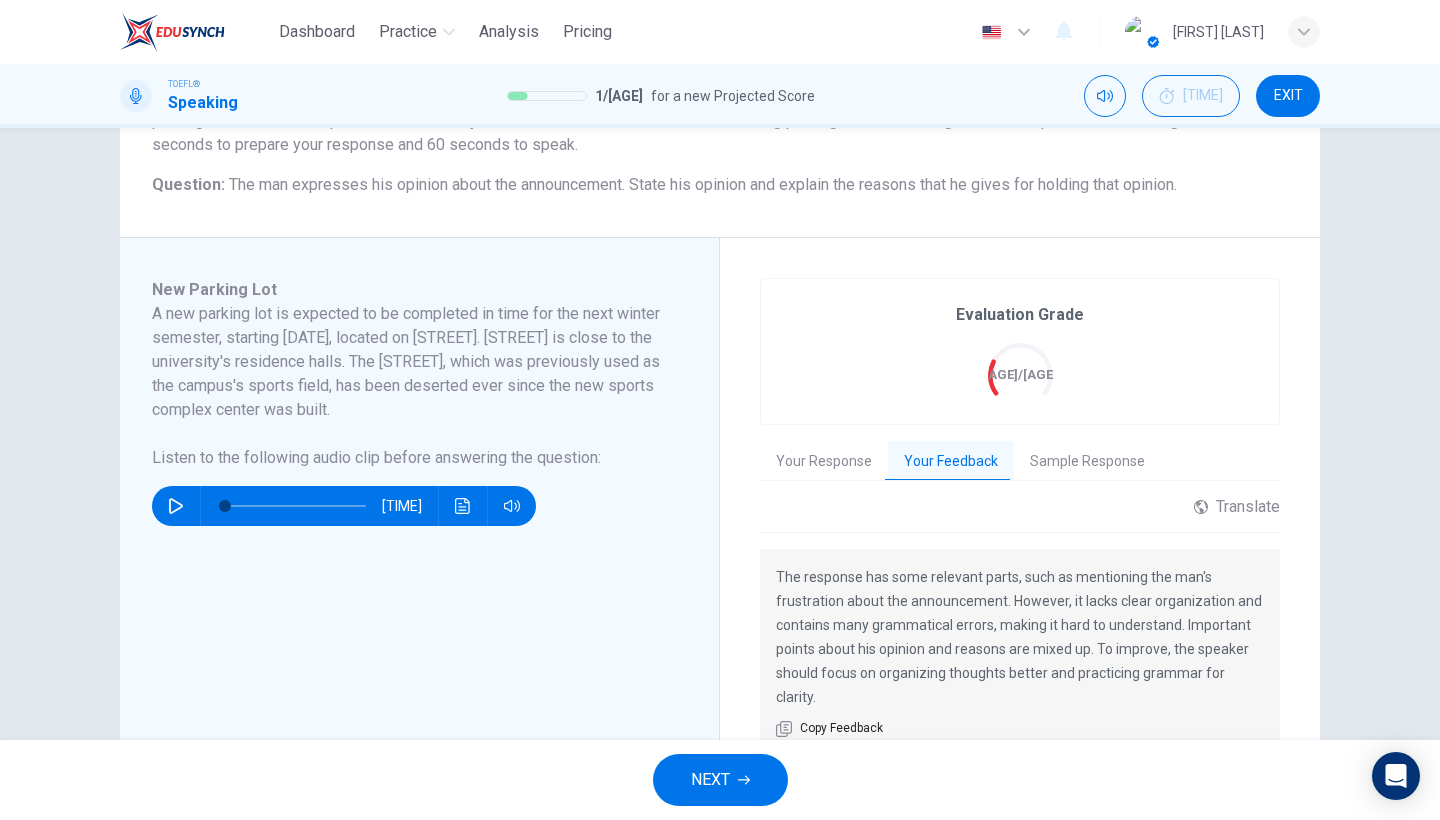 click on "NEXT" at bounding box center (720, 780) 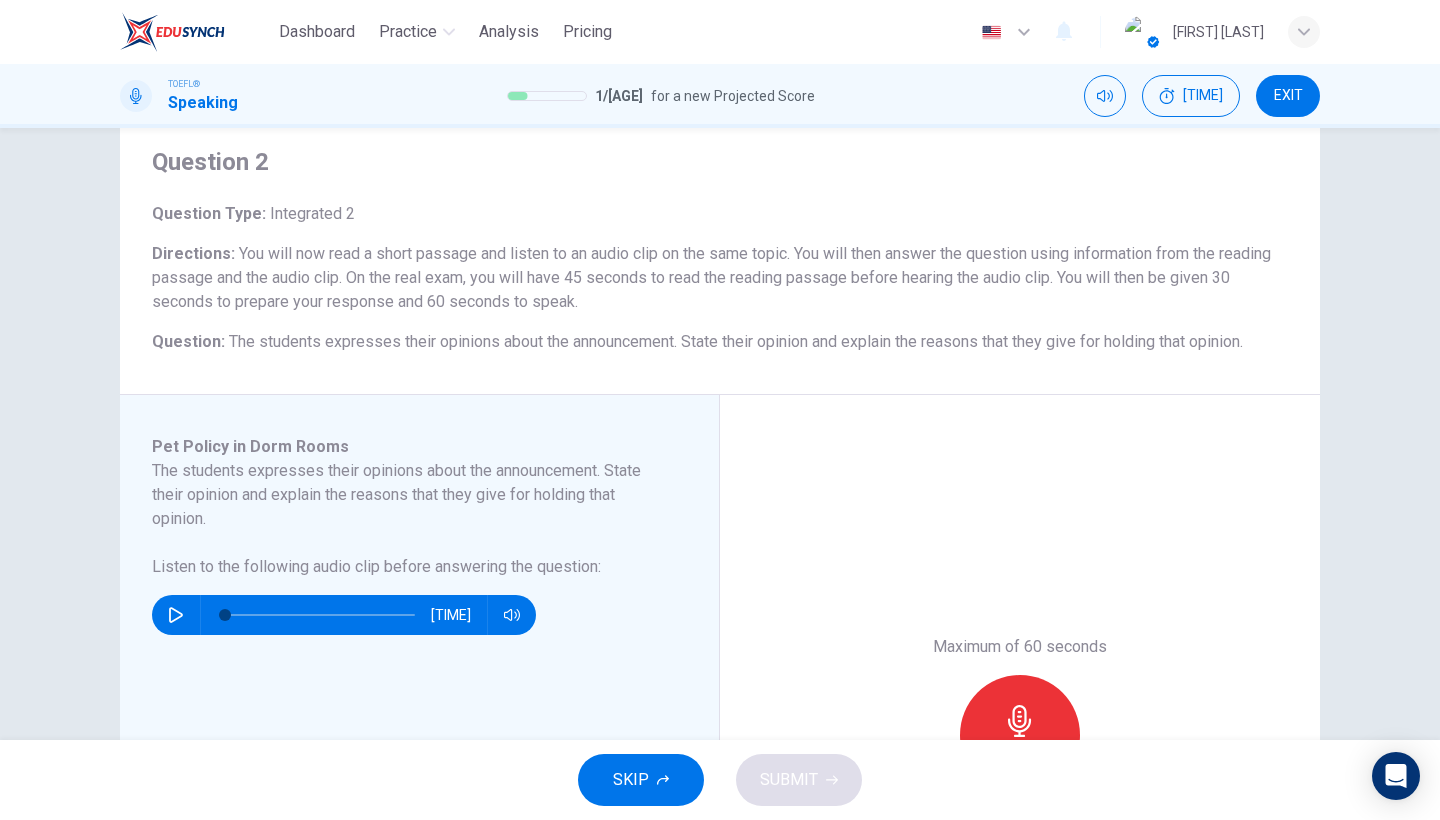 scroll, scrollTop: 249, scrollLeft: 0, axis: vertical 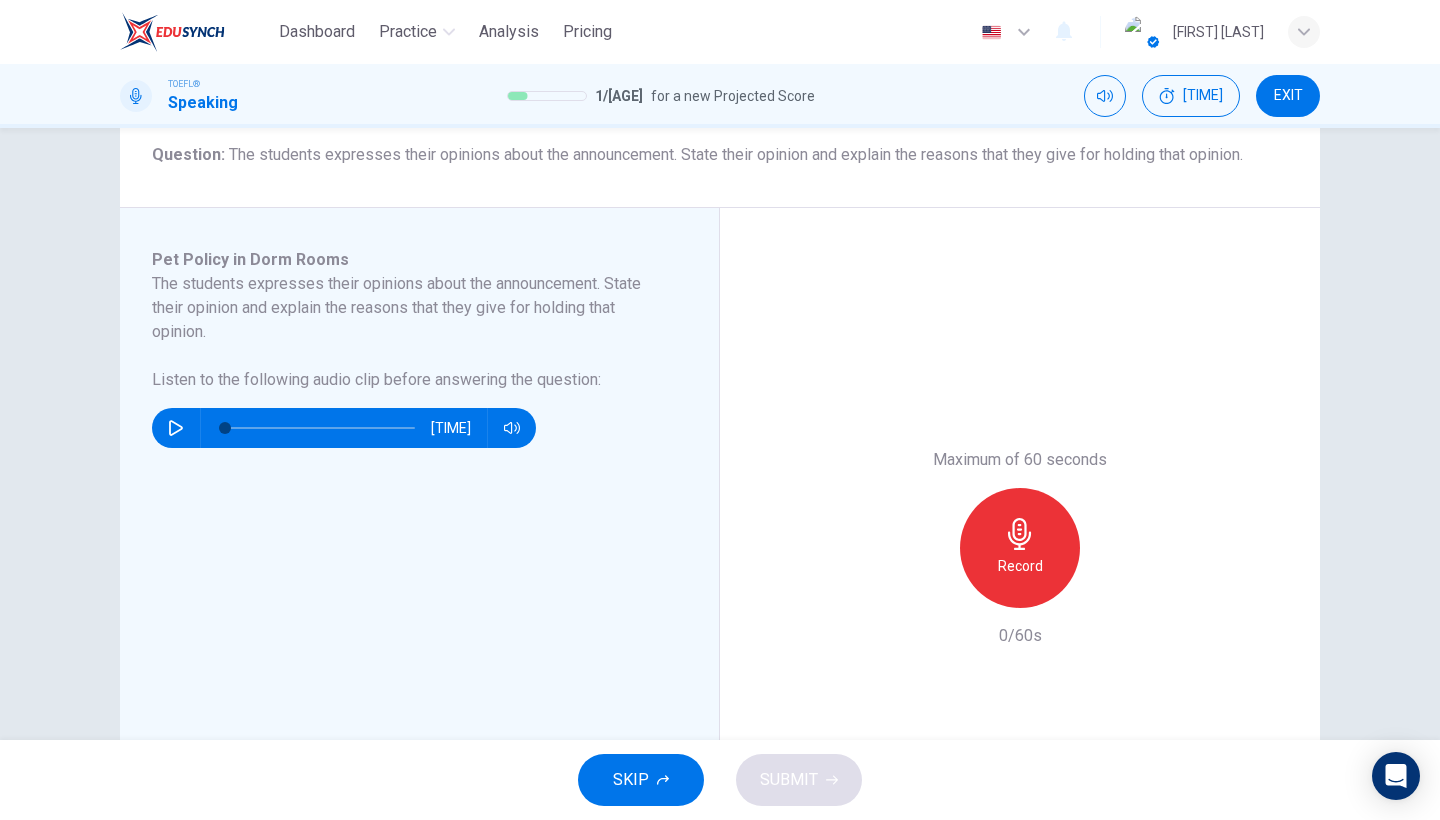 click at bounding box center [176, 428] 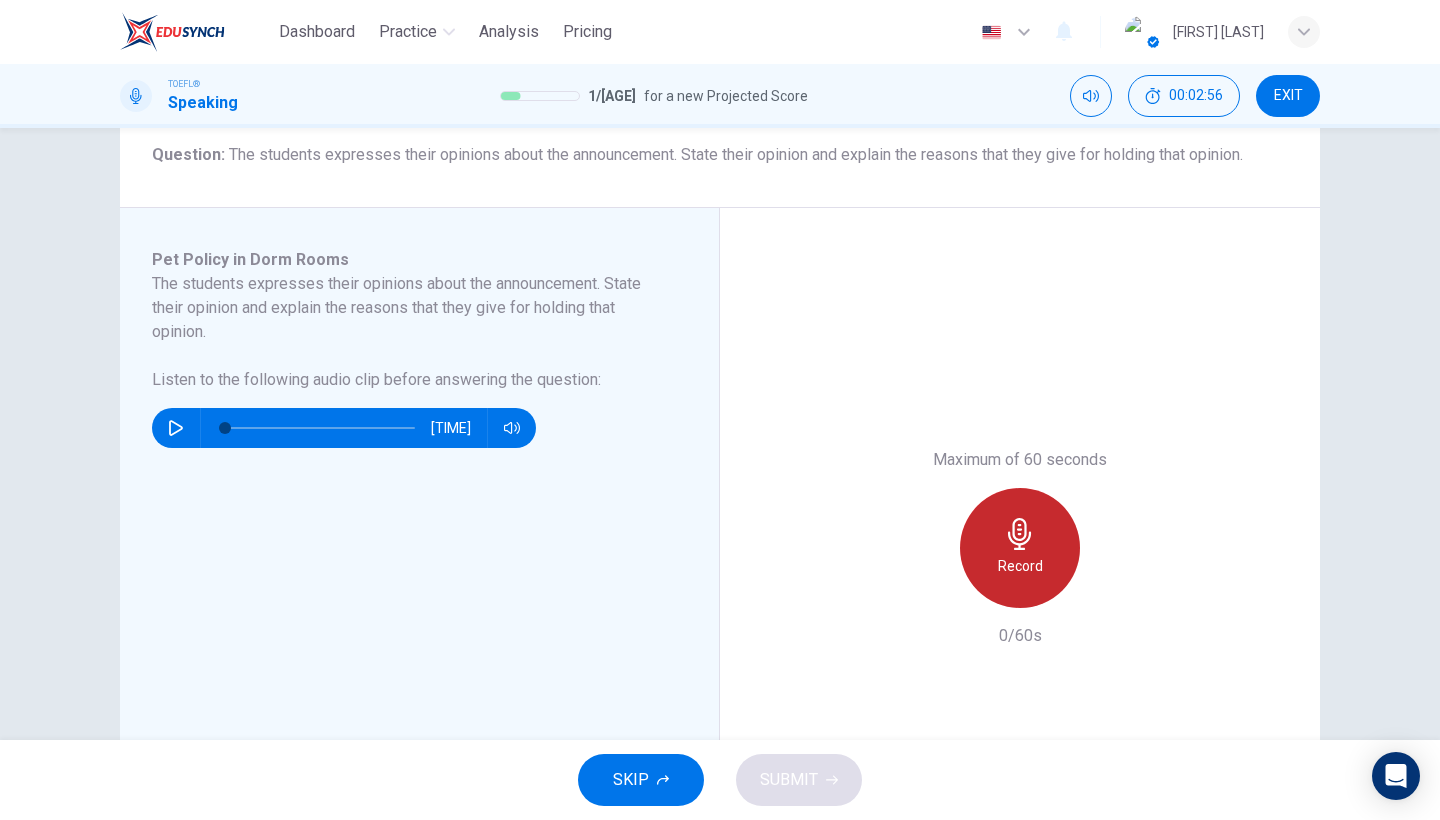 click at bounding box center [1020, 534] 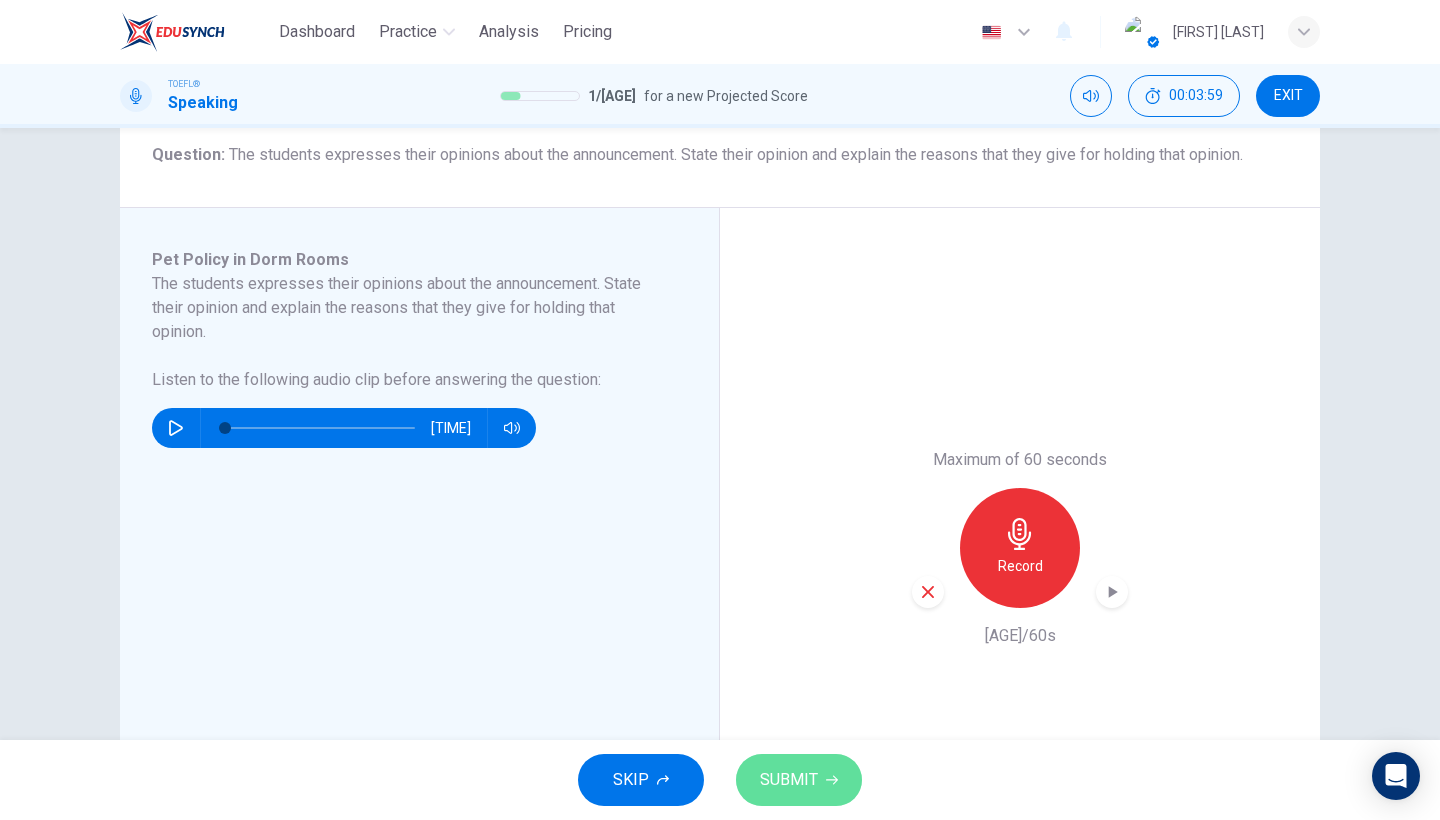 click on "SUBMIT" at bounding box center [789, 780] 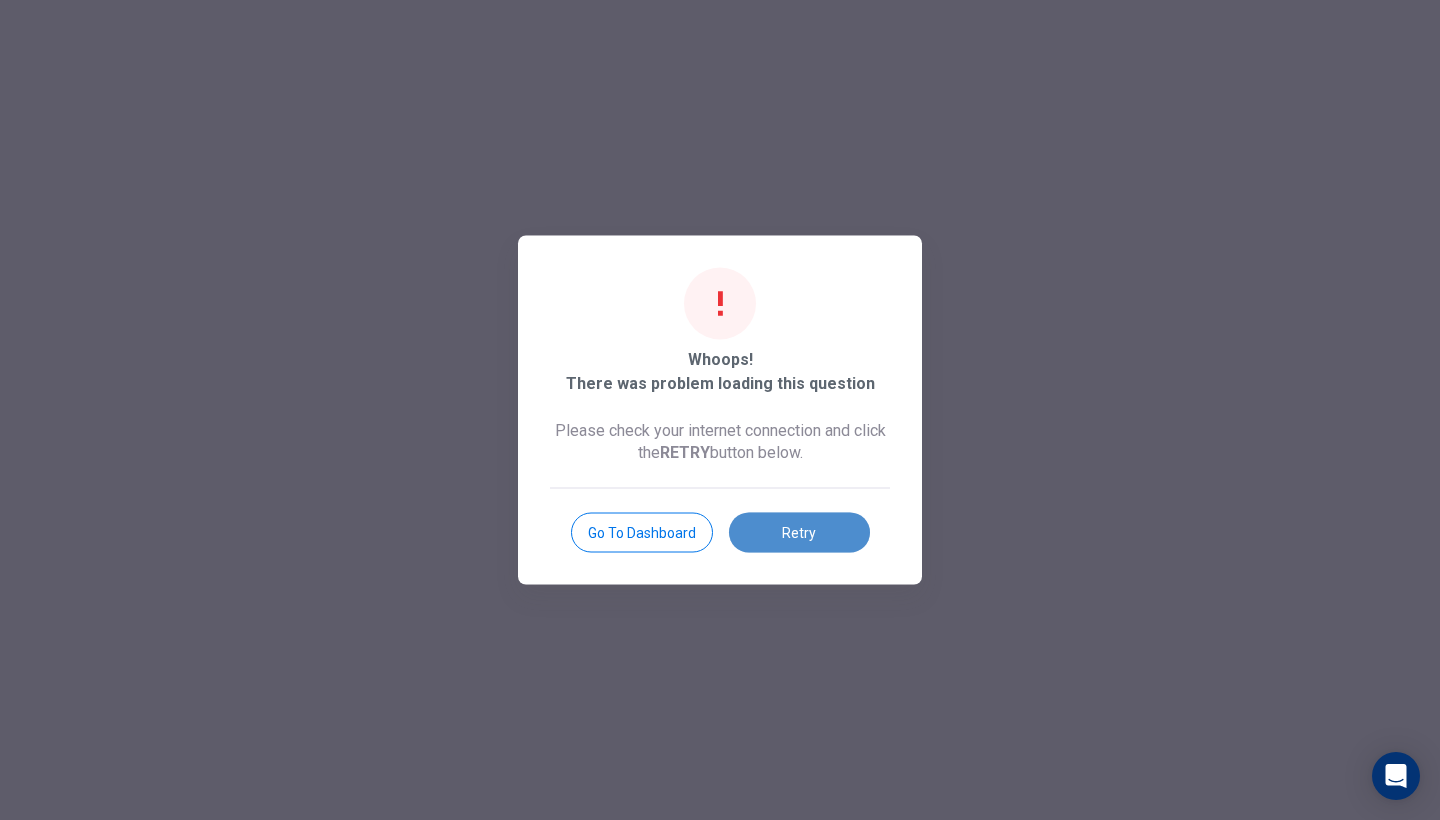 click on "Retry" at bounding box center (799, 533) 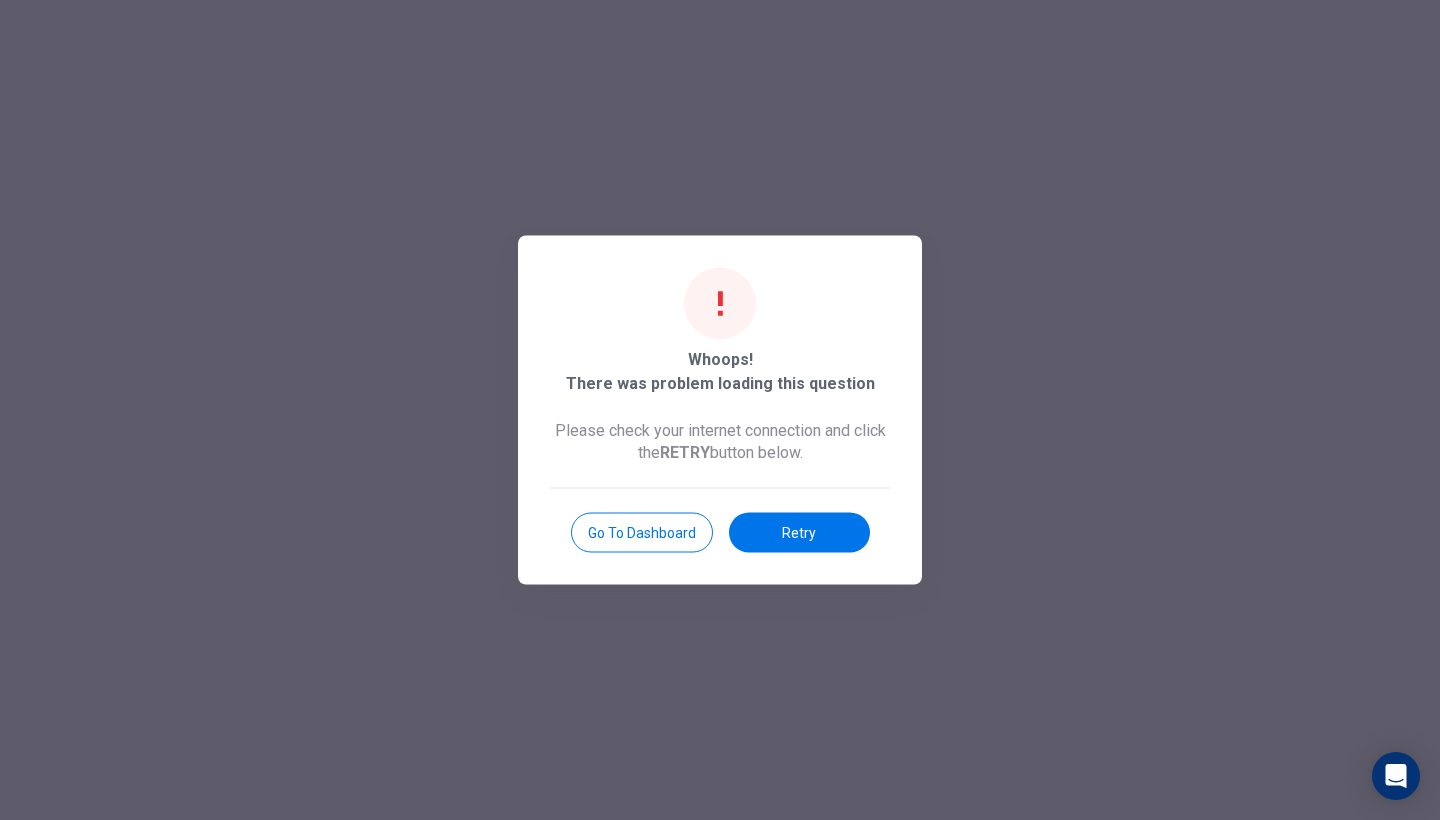 drag, startPoint x: 788, startPoint y: 543, endPoint x: 775, endPoint y: 541, distance: 13.152946 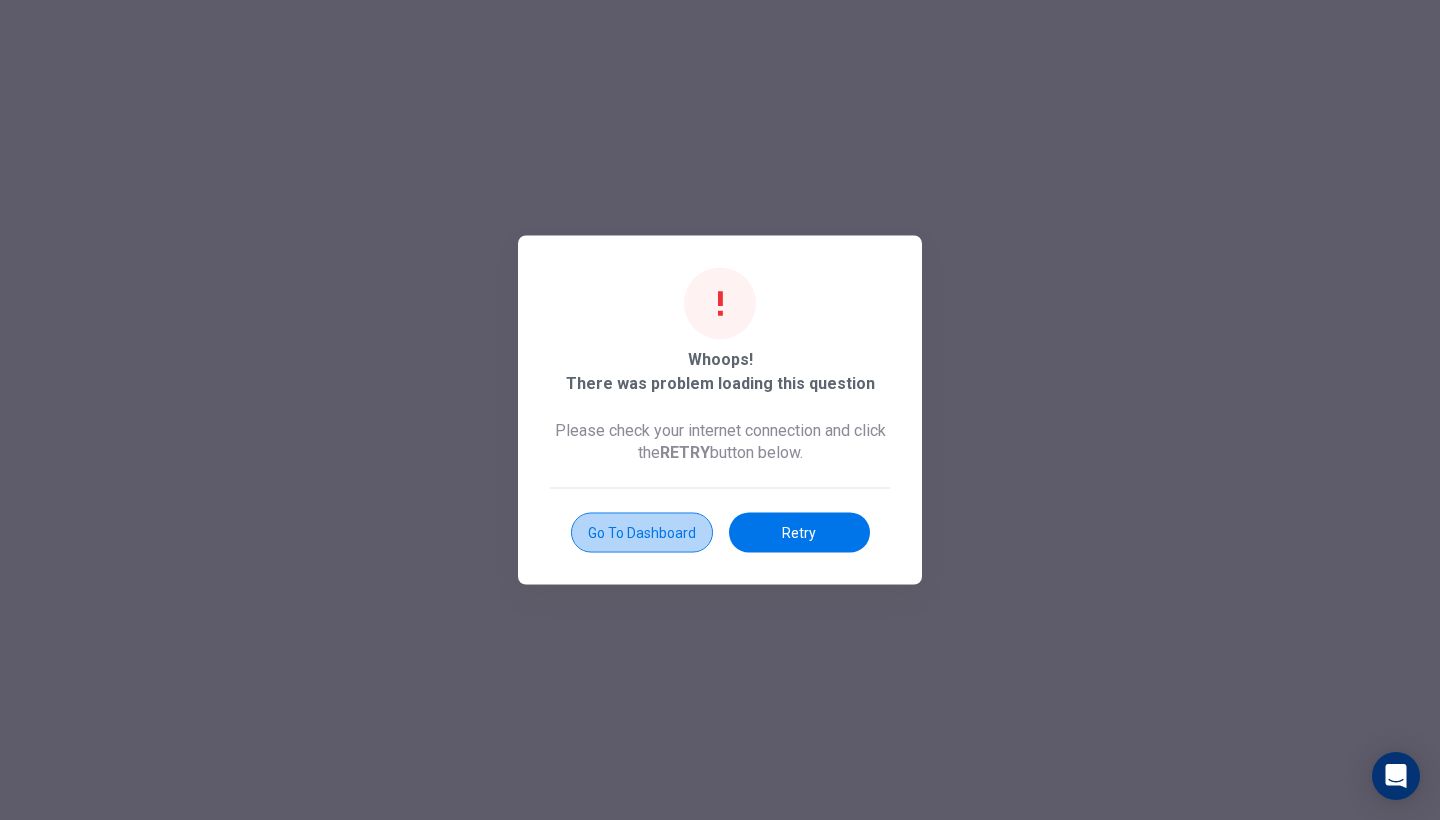 click on "Go to Dashboard" at bounding box center [642, 533] 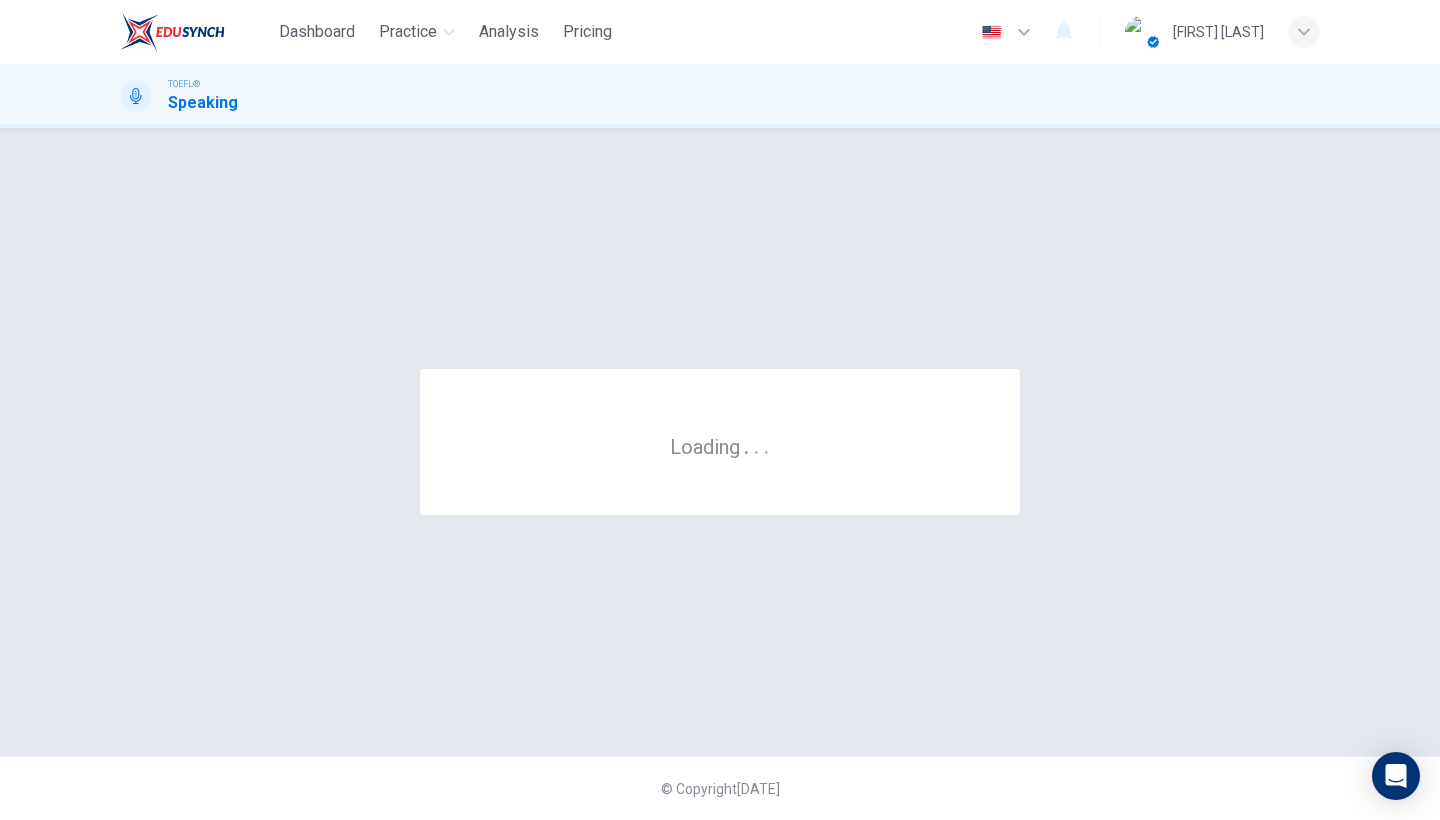 scroll, scrollTop: 0, scrollLeft: 0, axis: both 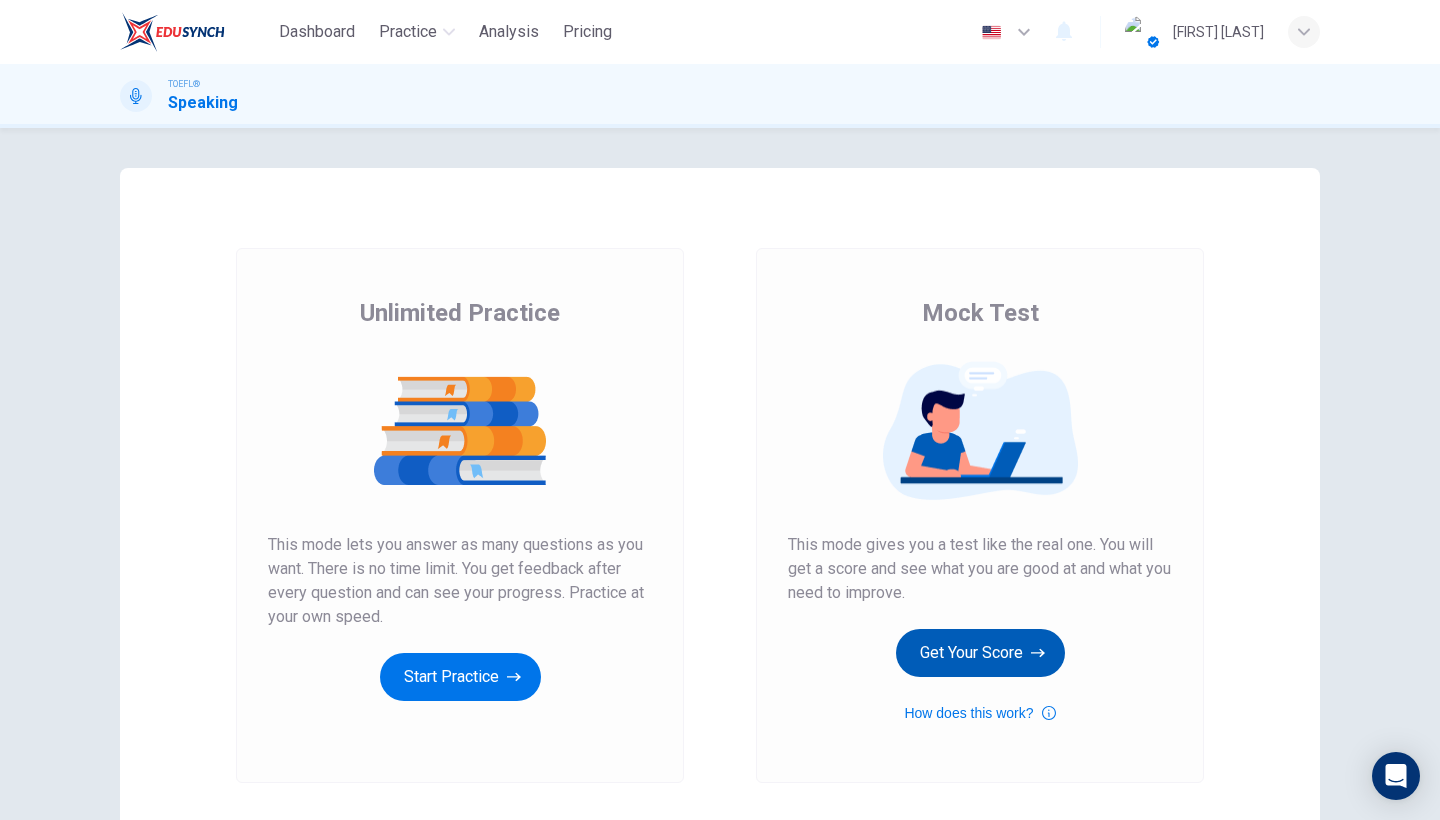 click on "Get Your Score" at bounding box center (460, 677) 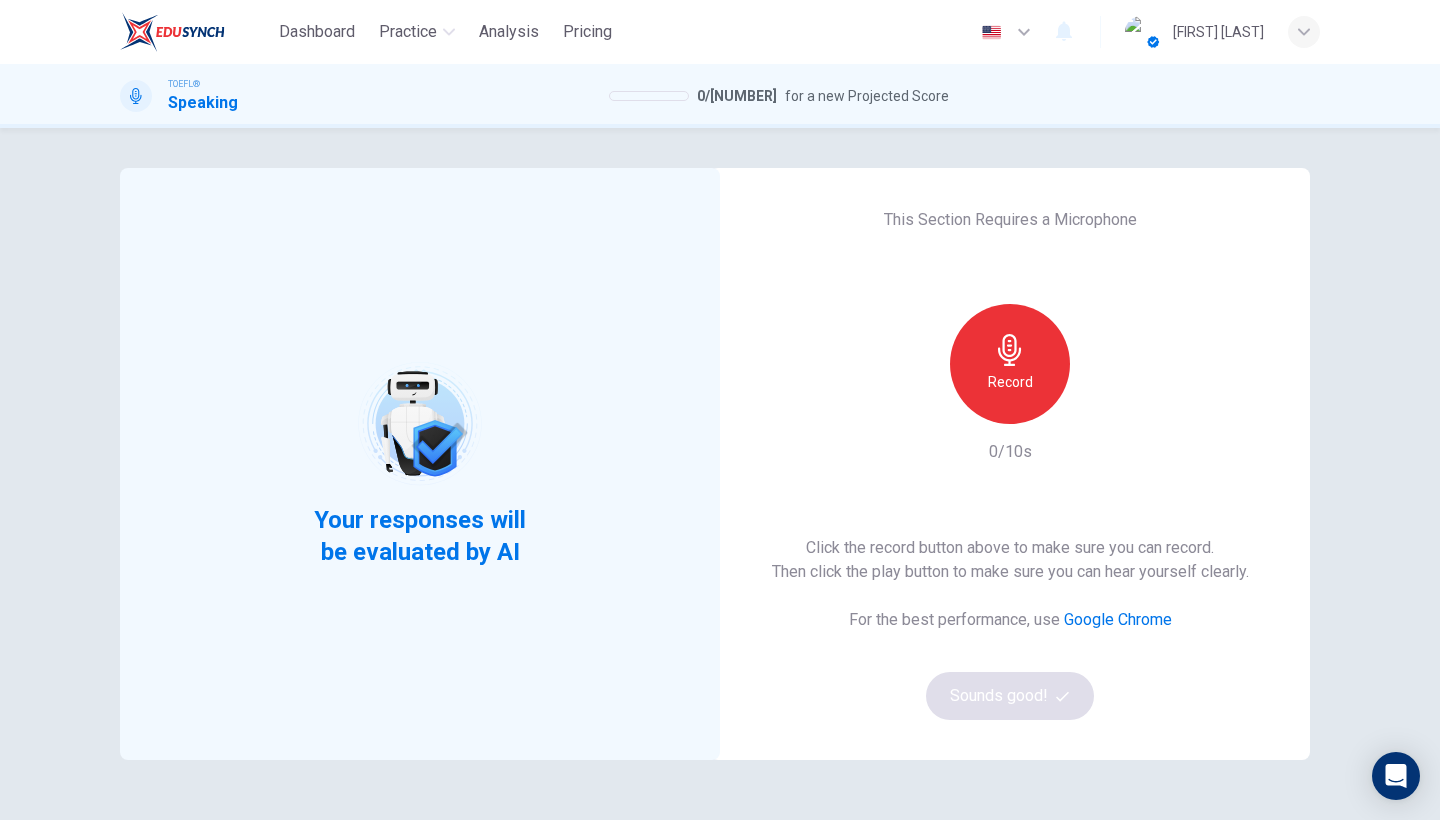 click on "Record" at bounding box center [1010, 382] 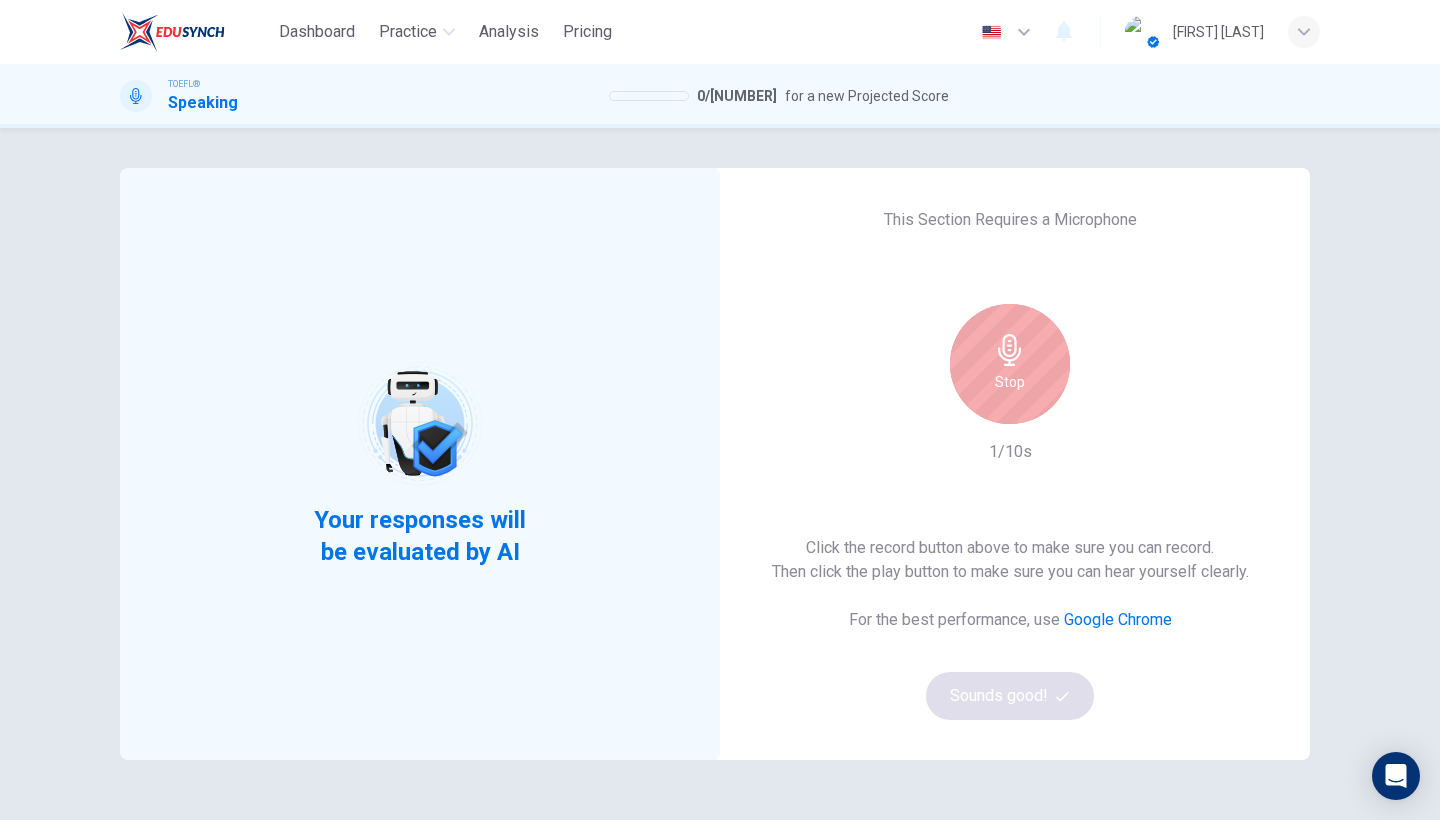 click on "Click the record button above to make sure you can record.     Then click the play button to make sure you can hear yourself clearly. For the best performance, use   Google Chrome Sounds good!" at bounding box center [1010, 628] 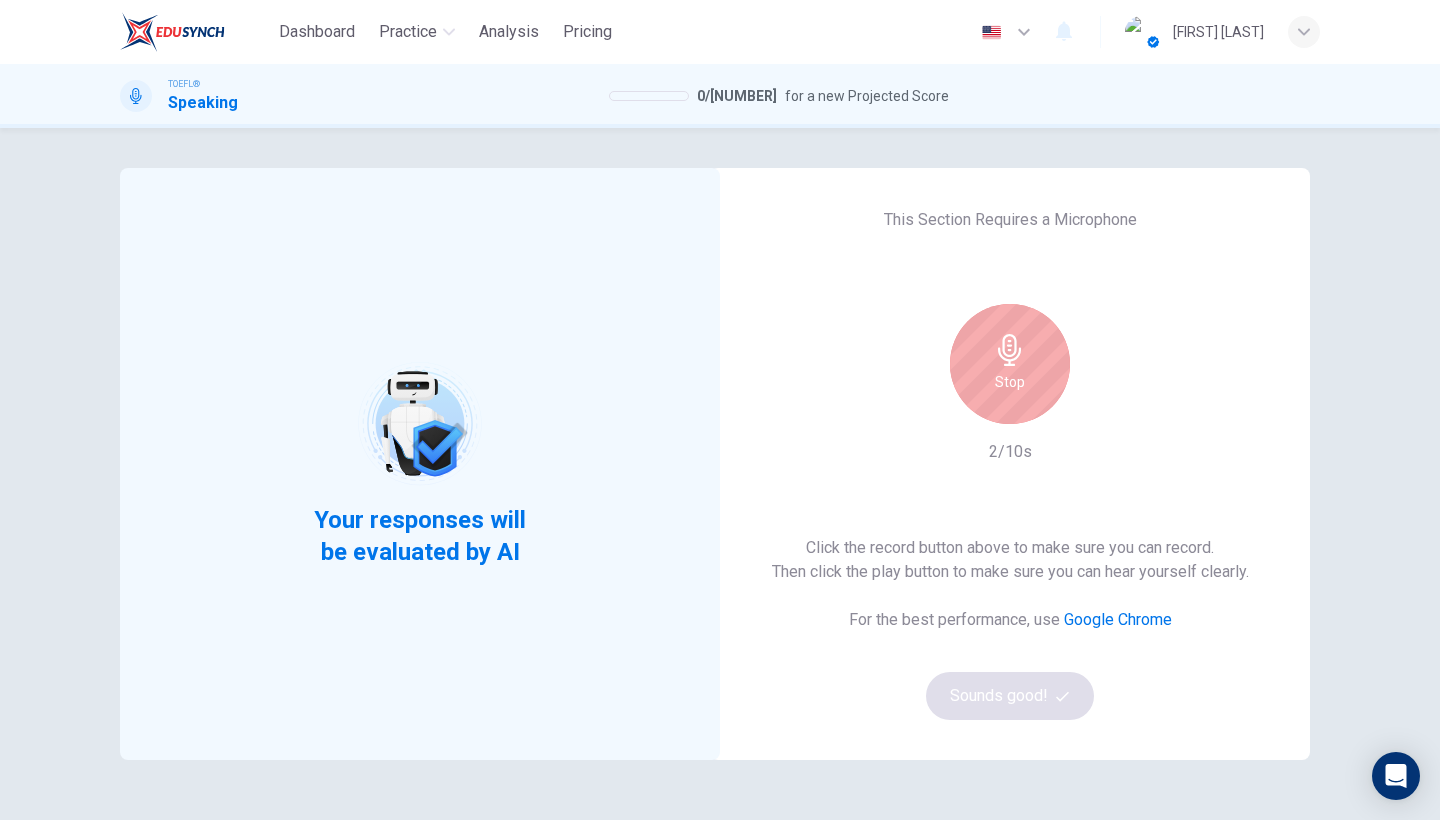 click on "Stop" at bounding box center (1010, 382) 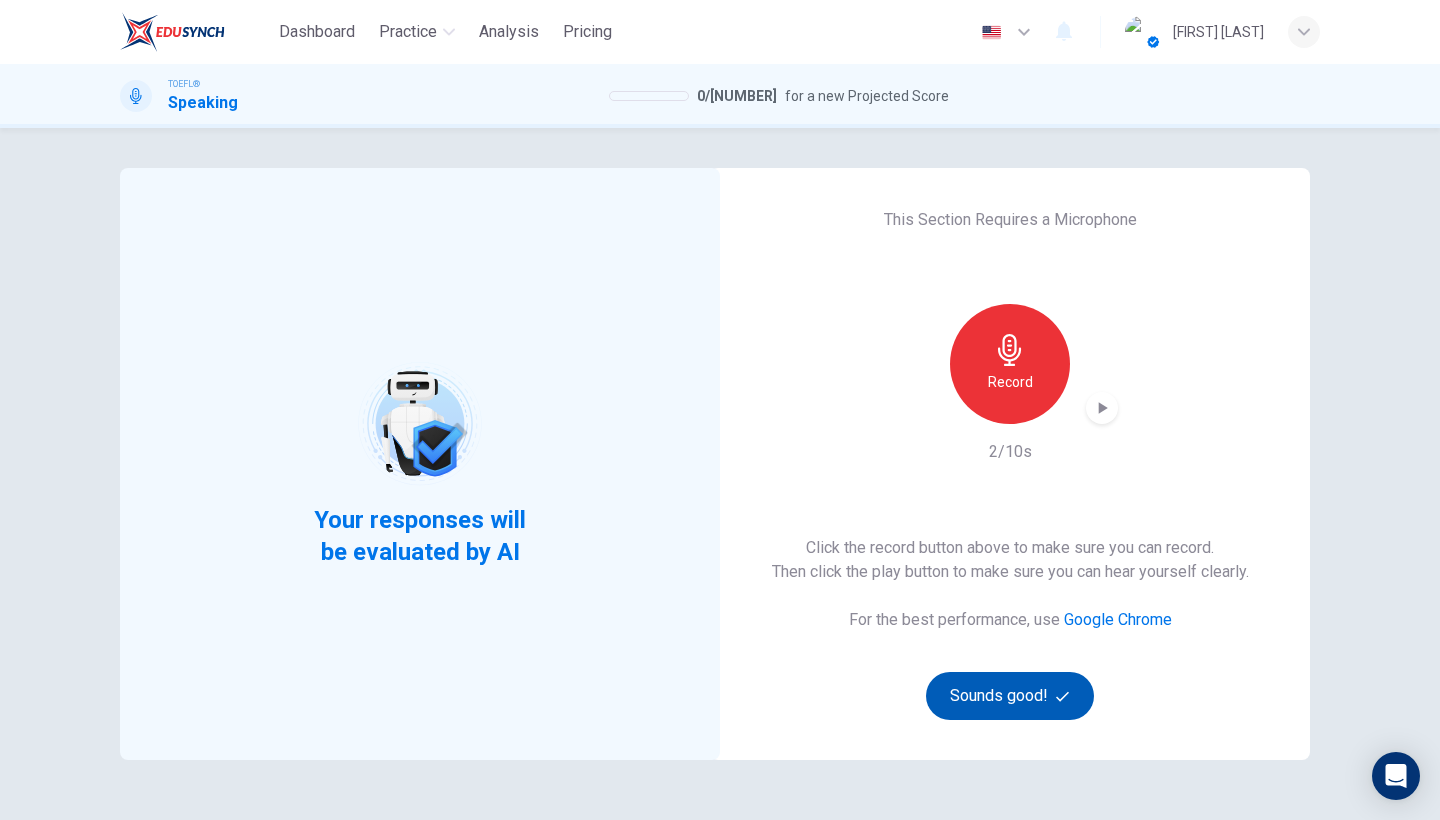 click on "Sounds good!" at bounding box center (1010, 696) 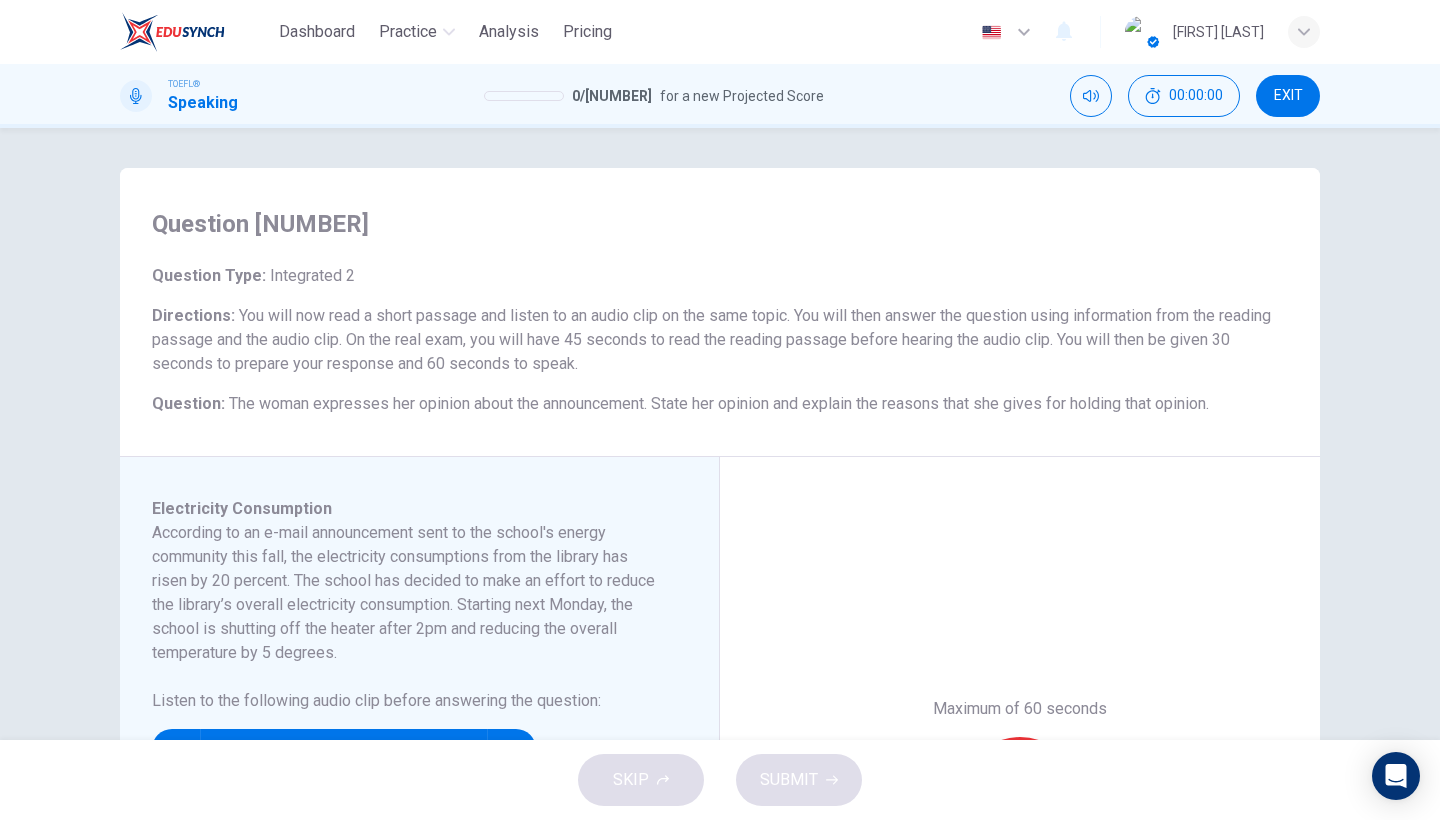 scroll, scrollTop: 187, scrollLeft: 0, axis: vertical 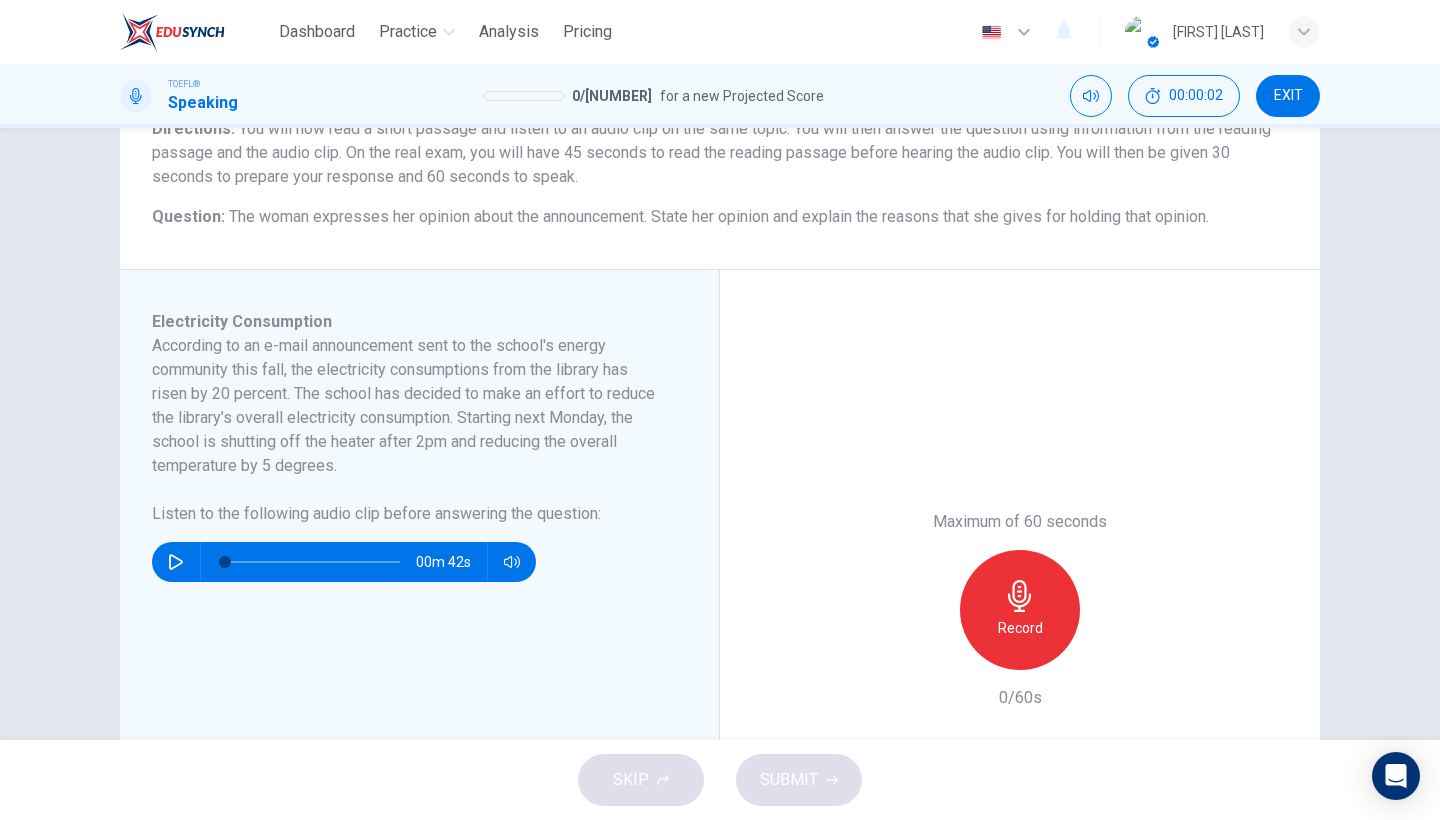 click at bounding box center [176, 562] 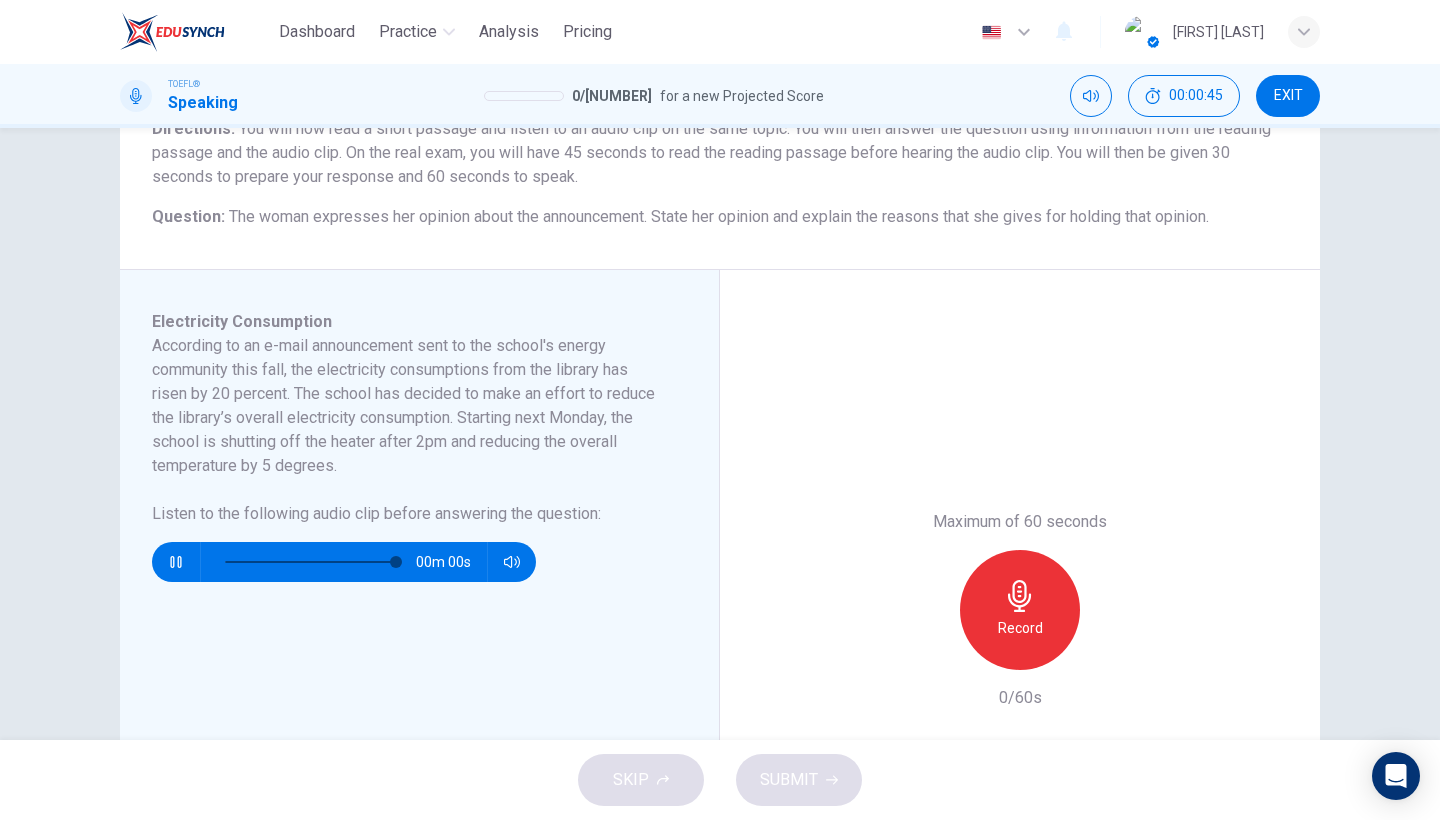 click on "Record" at bounding box center [1020, 610] 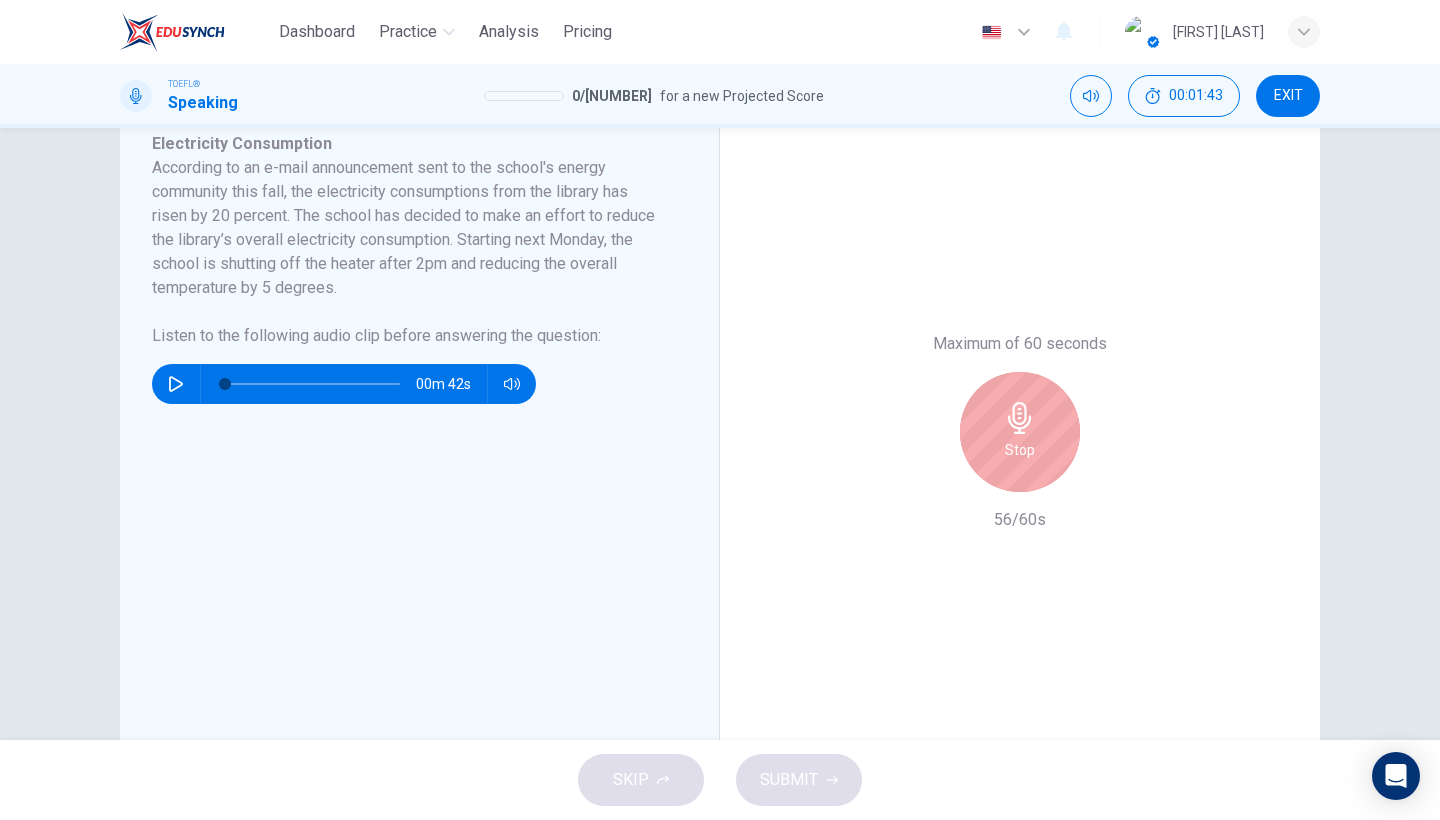 scroll, scrollTop: 437, scrollLeft: 0, axis: vertical 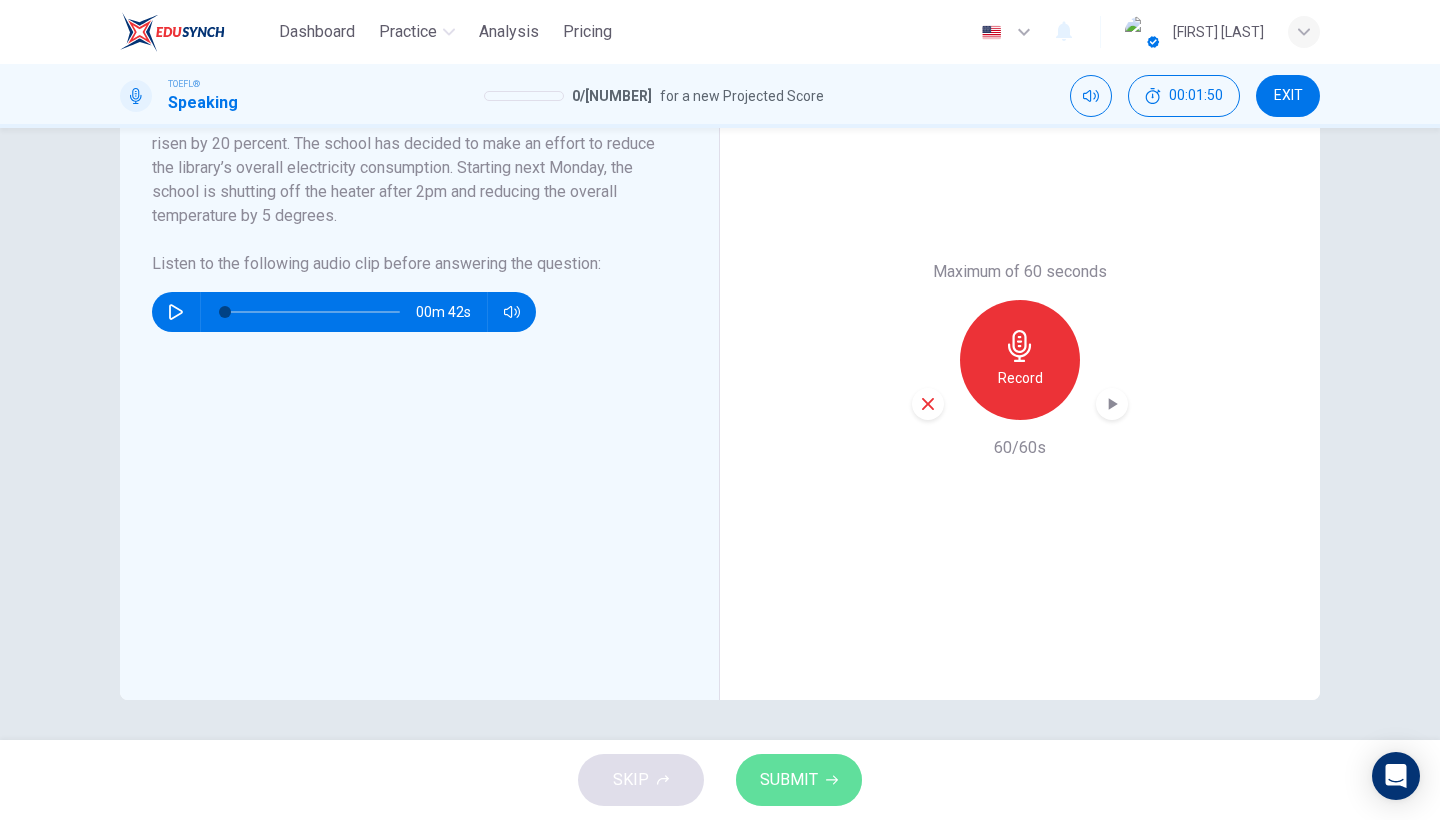 click on "SUBMIT" at bounding box center (789, 780) 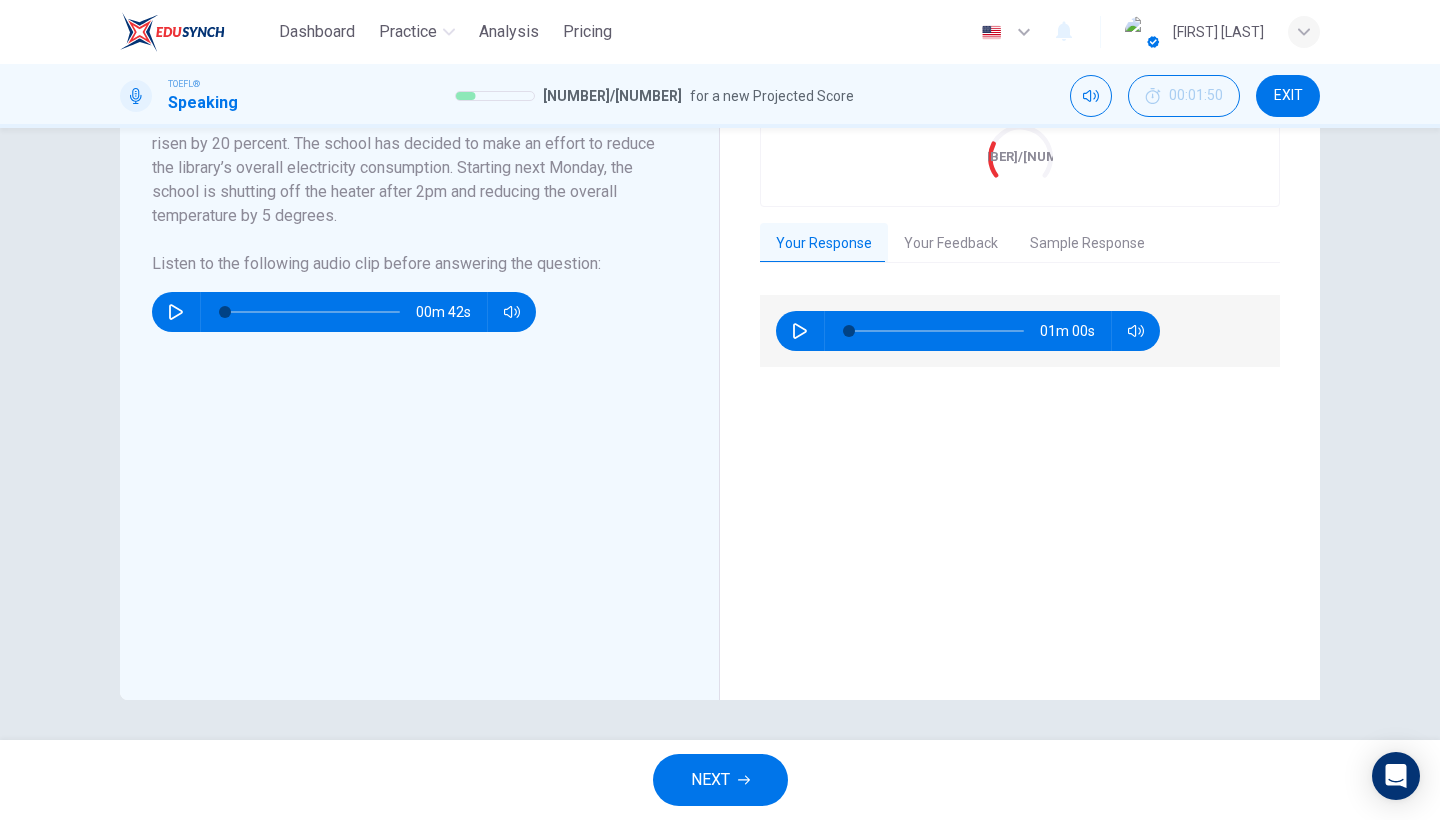 click on "Your Feedback" at bounding box center (951, 244) 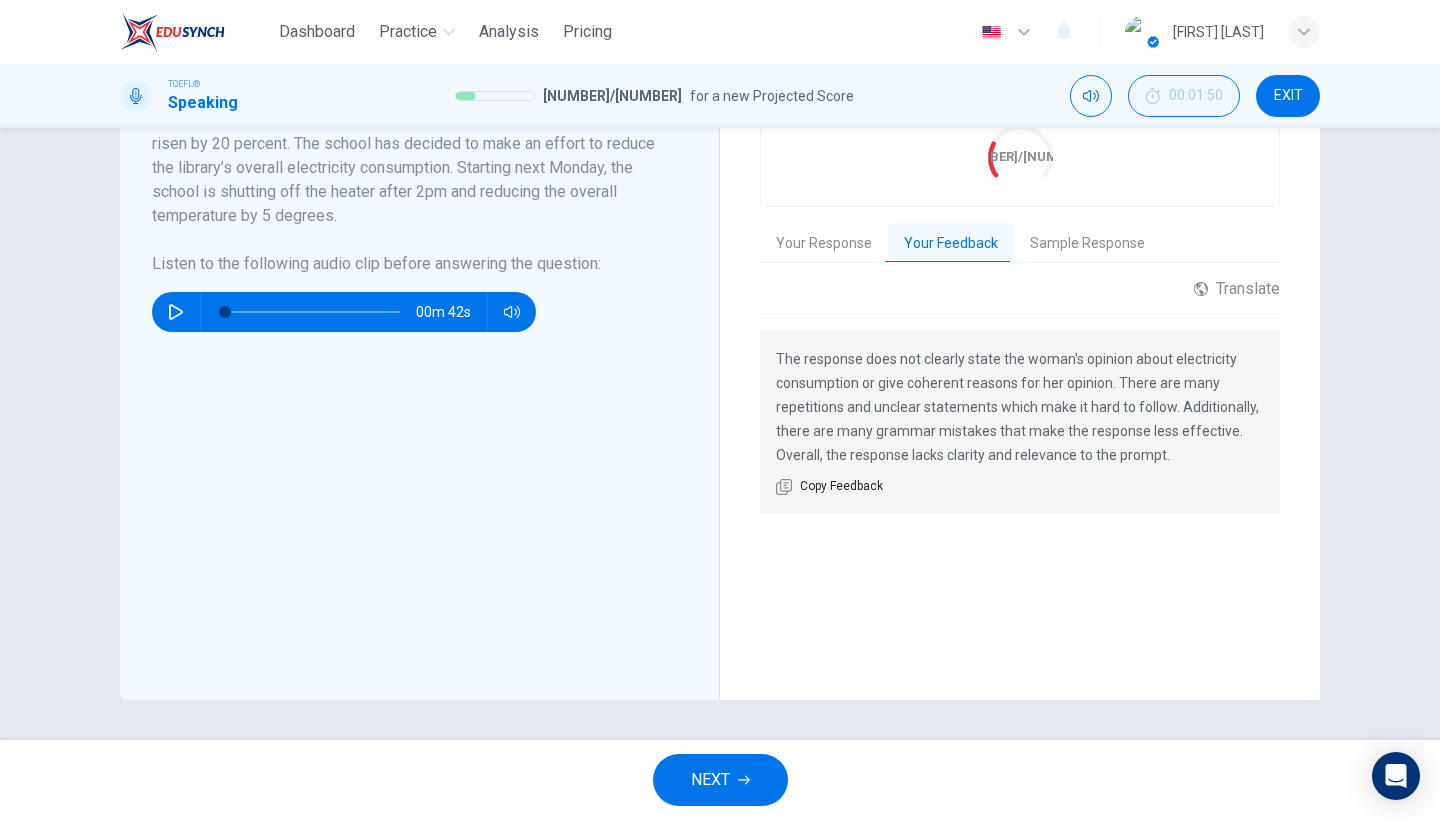 click on "Sample Response" at bounding box center (1087, 244) 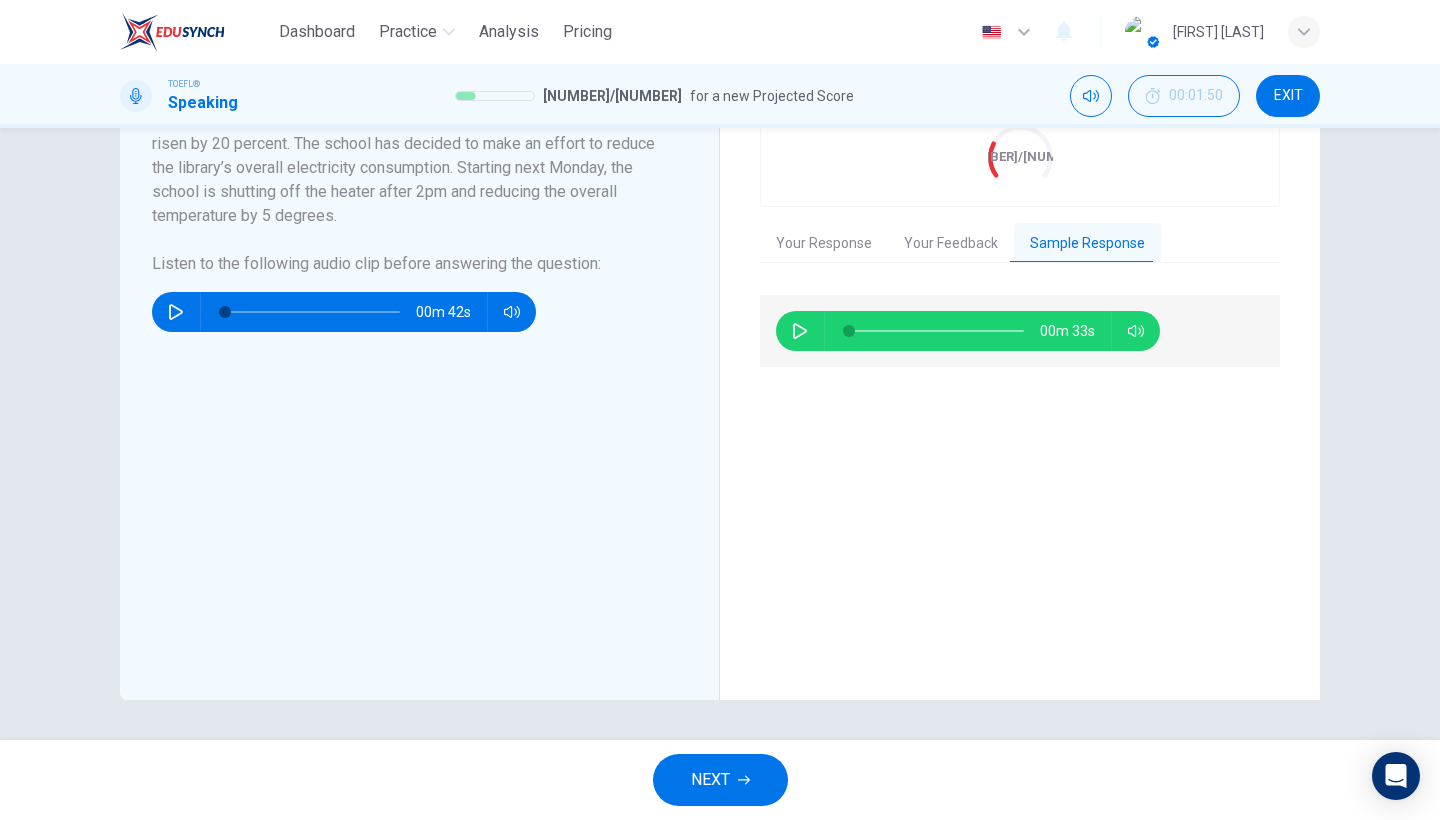 click on "NEXT" at bounding box center [720, 780] 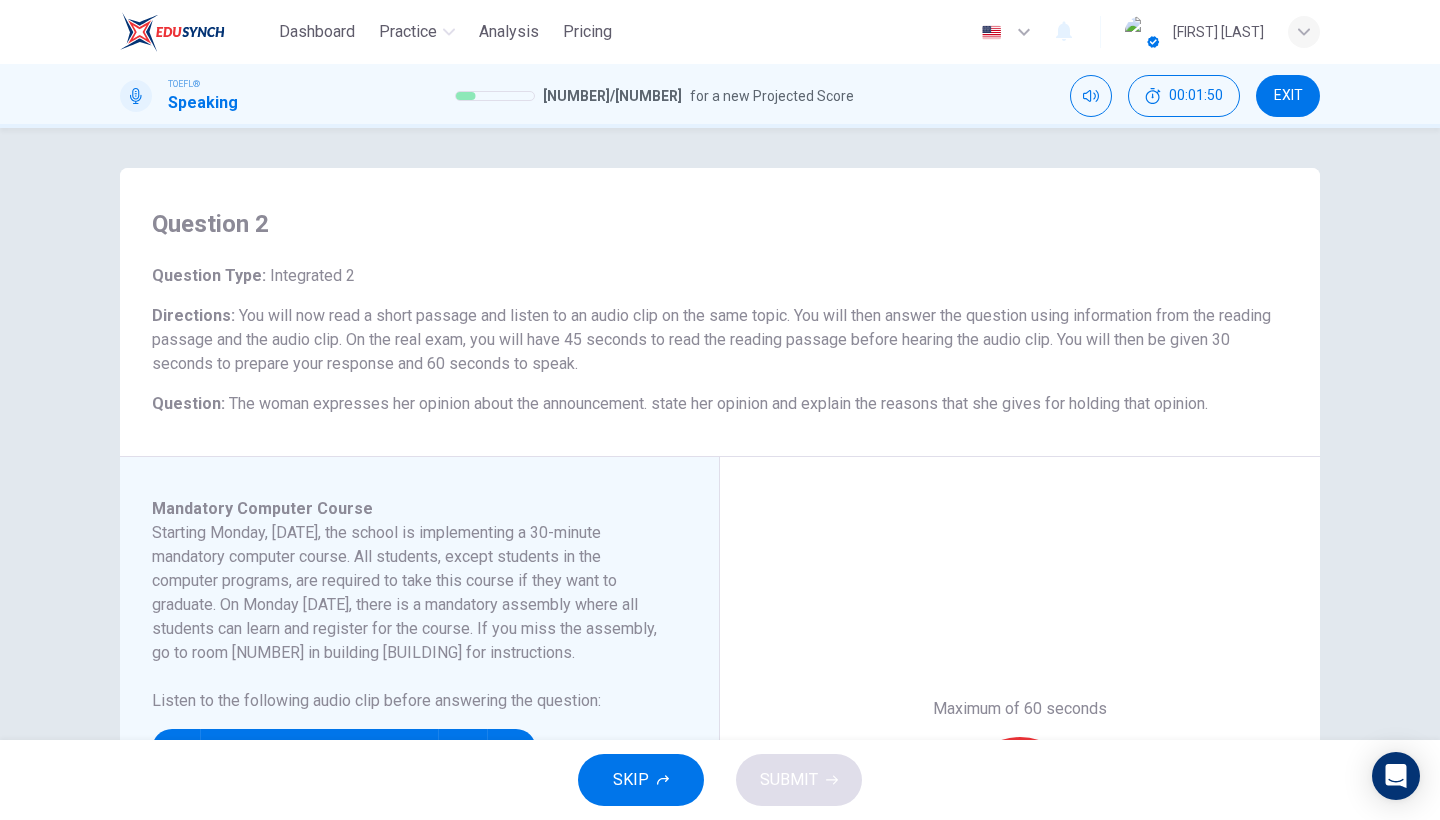 scroll, scrollTop: 163, scrollLeft: 0, axis: vertical 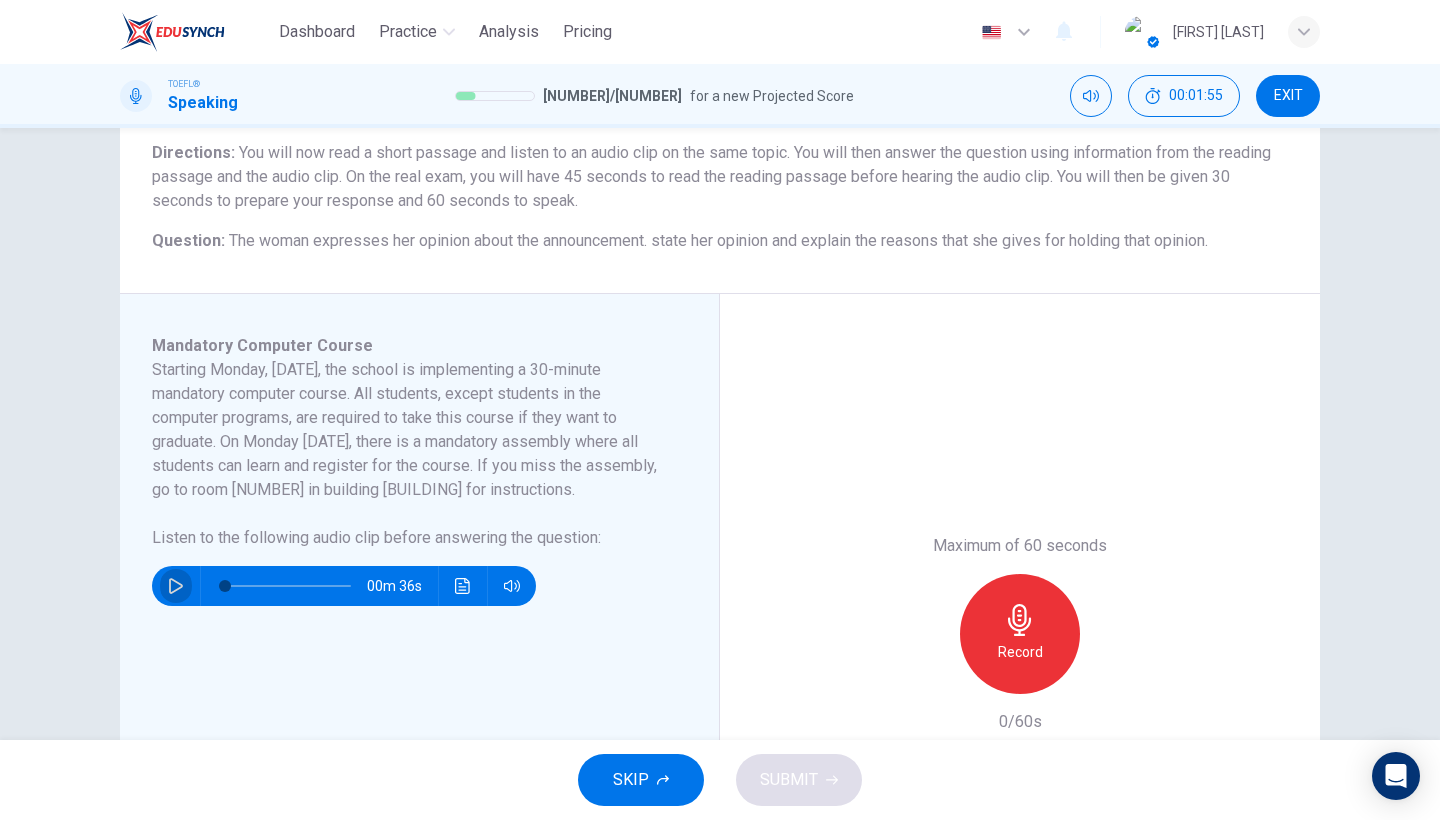 click at bounding box center [176, 586] 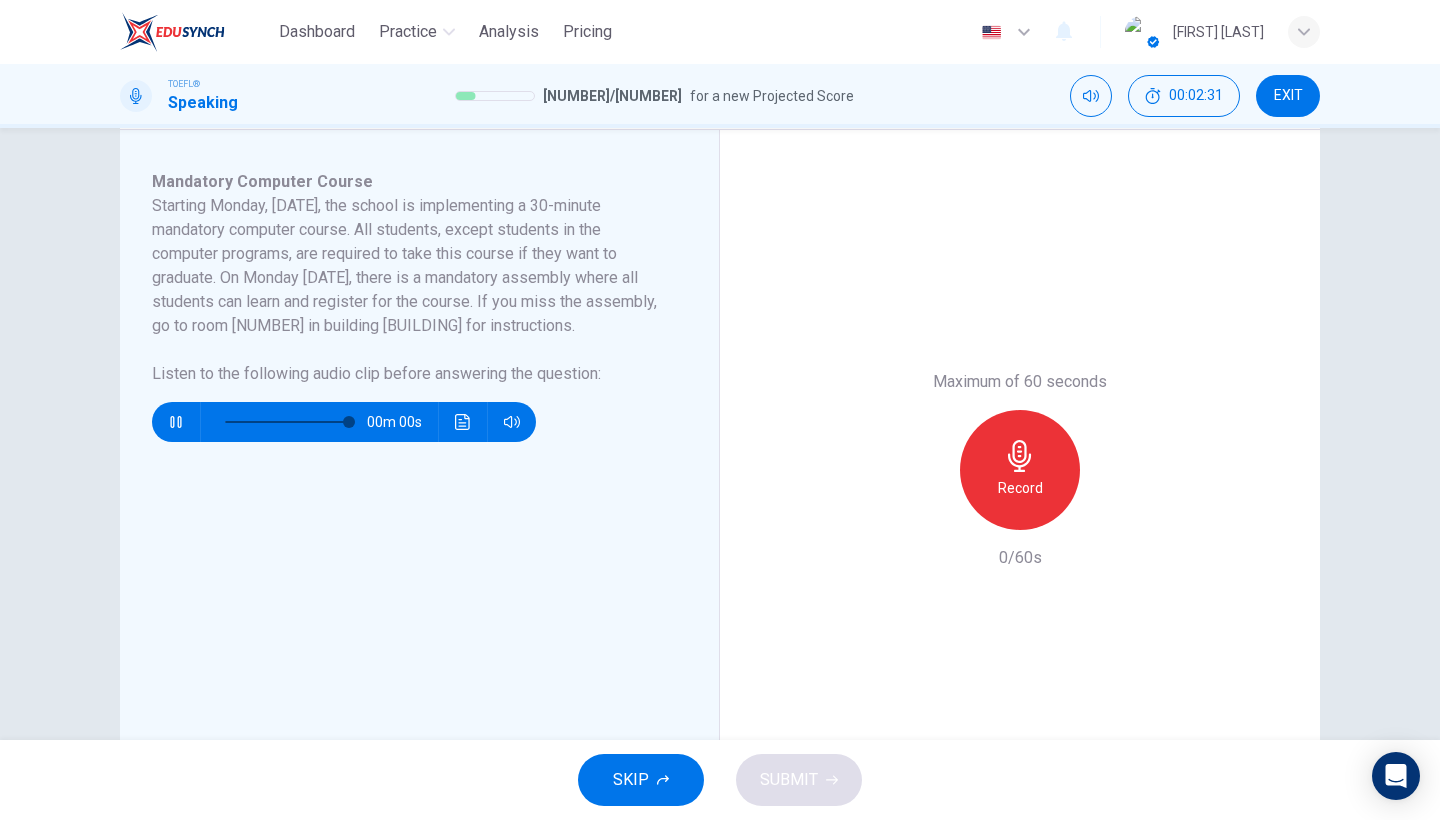 scroll, scrollTop: 358, scrollLeft: 0, axis: vertical 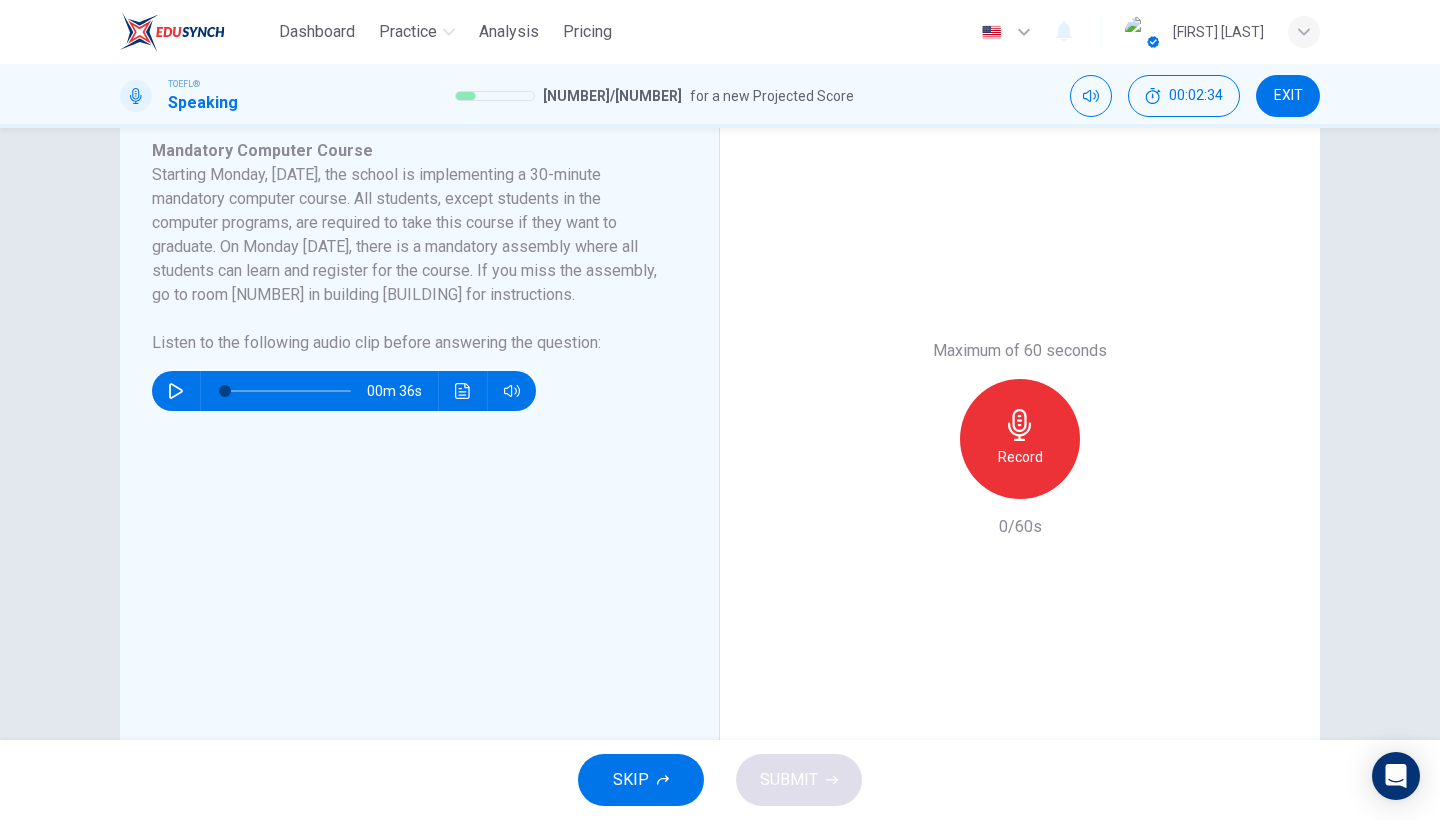 click on "Record" at bounding box center (1020, 439) 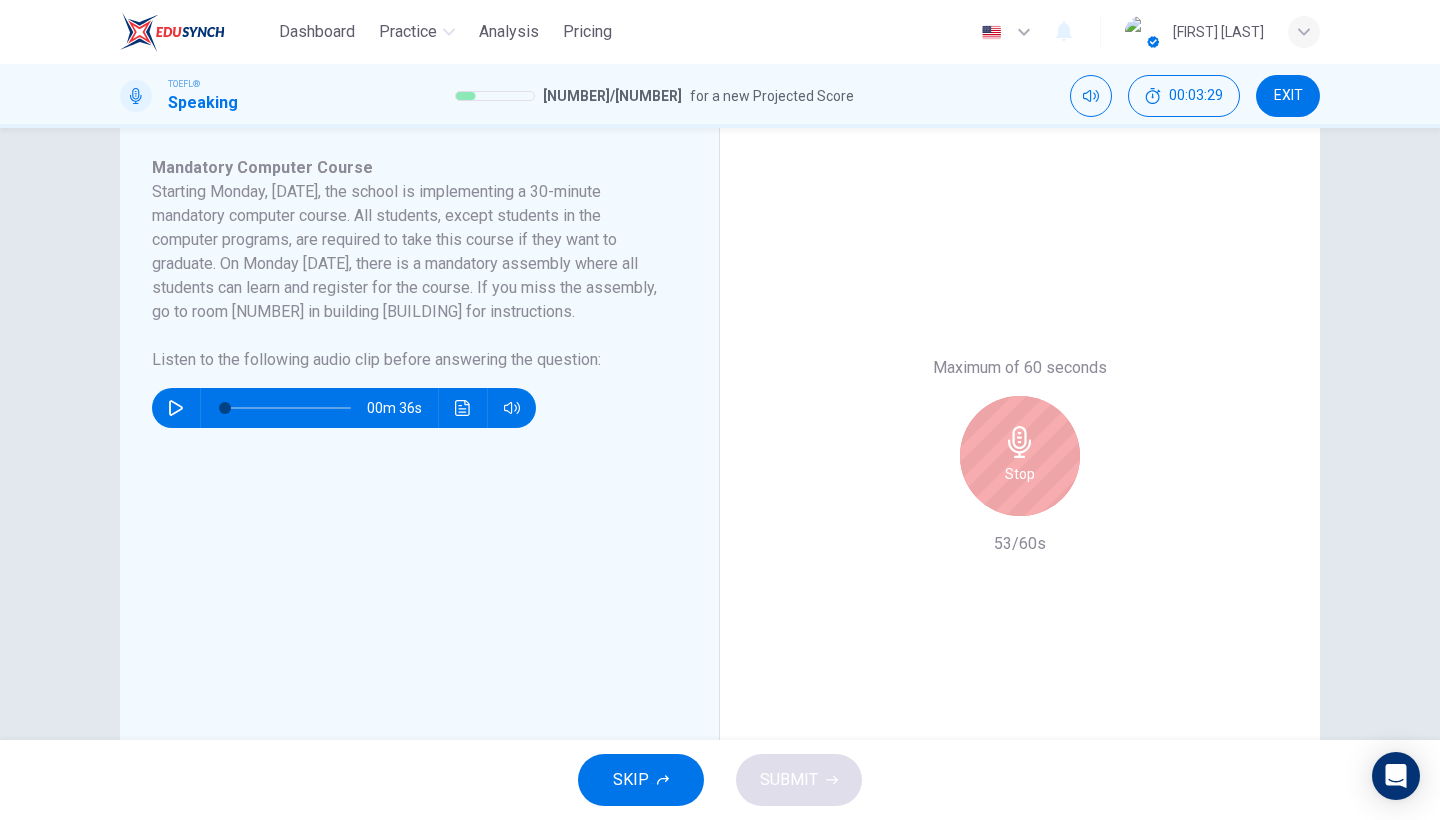 scroll, scrollTop: 437, scrollLeft: 0, axis: vertical 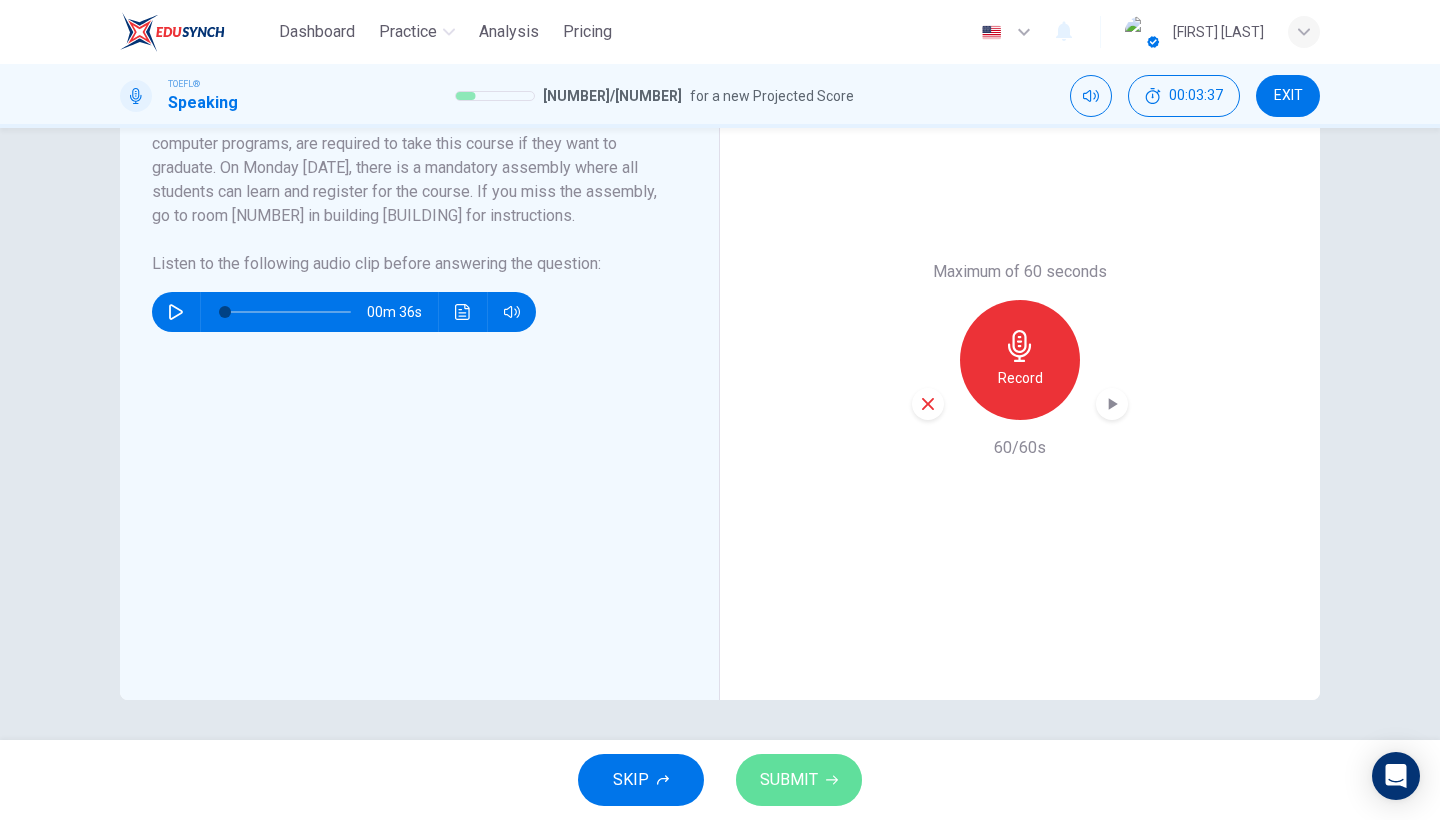 click on "SUBMIT" at bounding box center [789, 780] 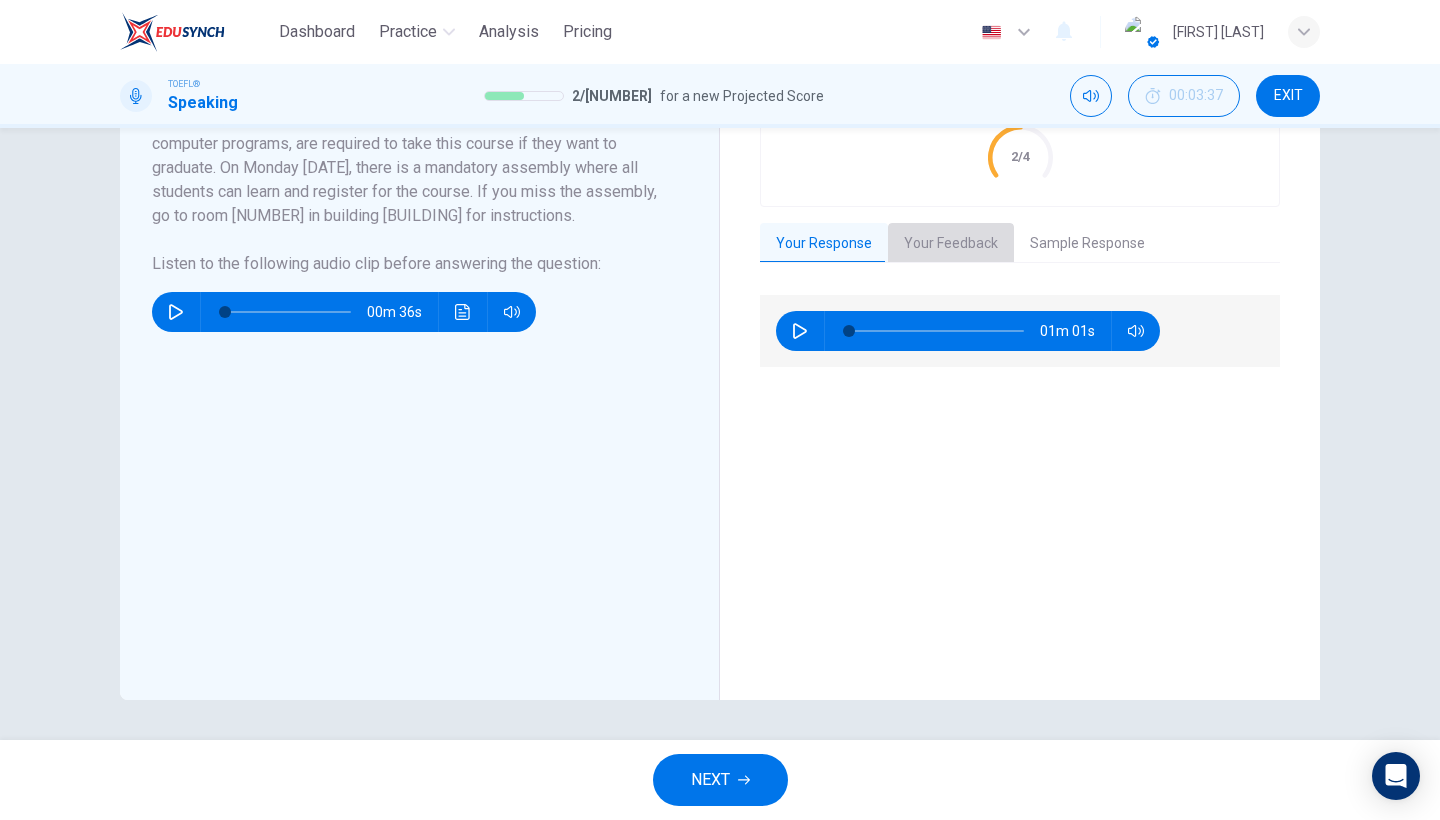 click on "Your Feedback" at bounding box center (951, 244) 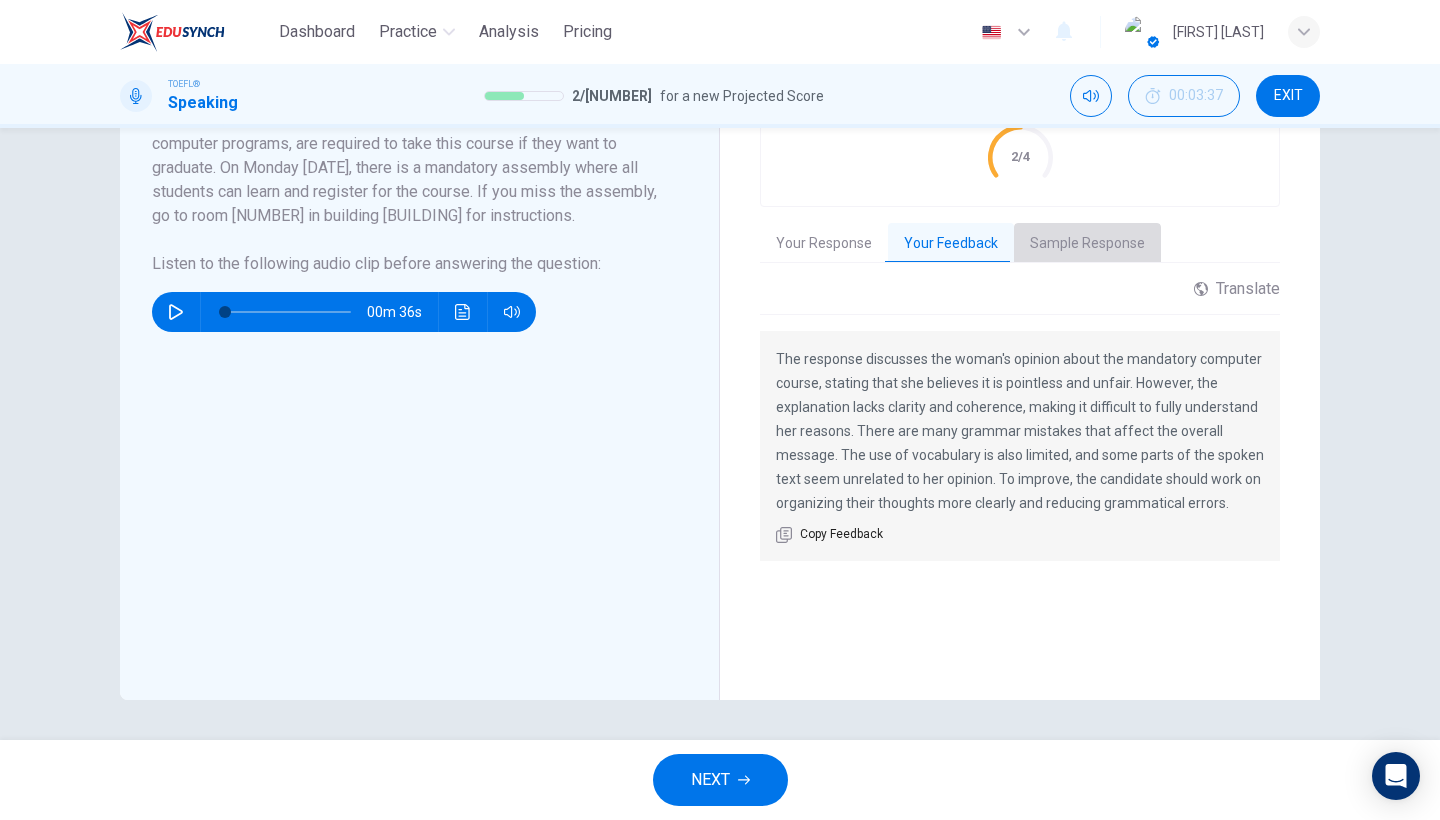 click on "Sample Response" at bounding box center (1087, 244) 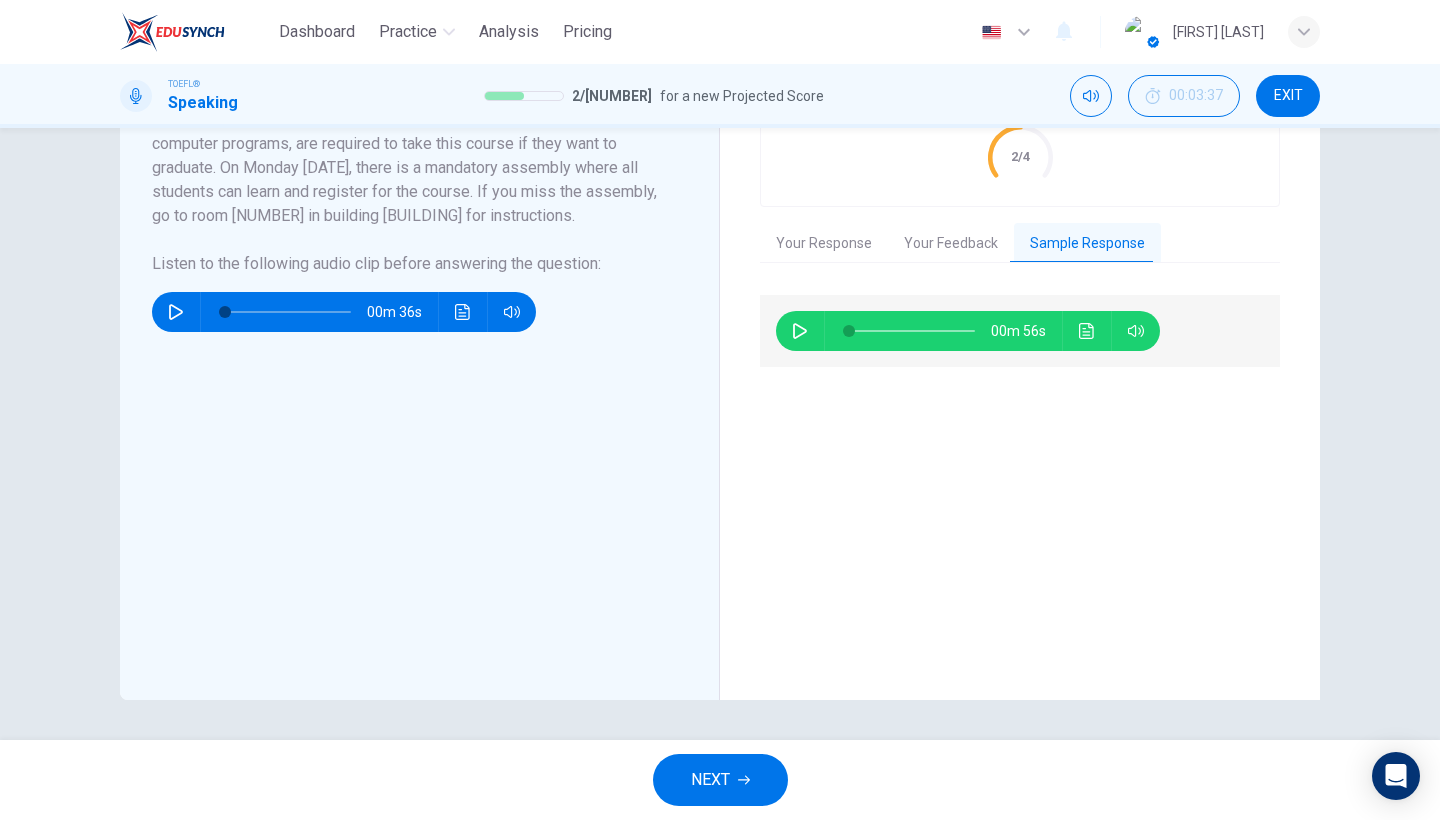 click at bounding box center [1087, 331] 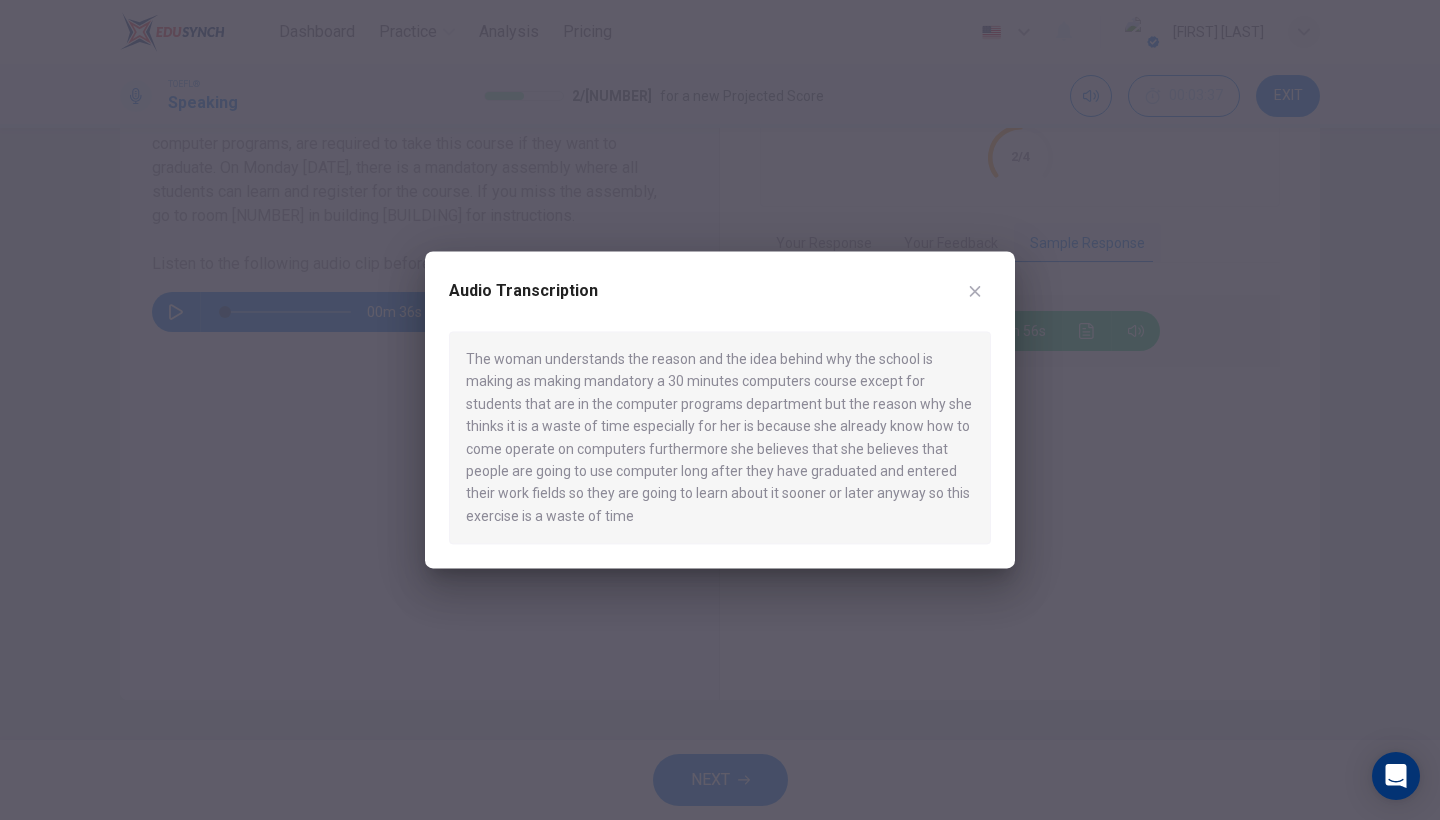 click at bounding box center [975, 291] 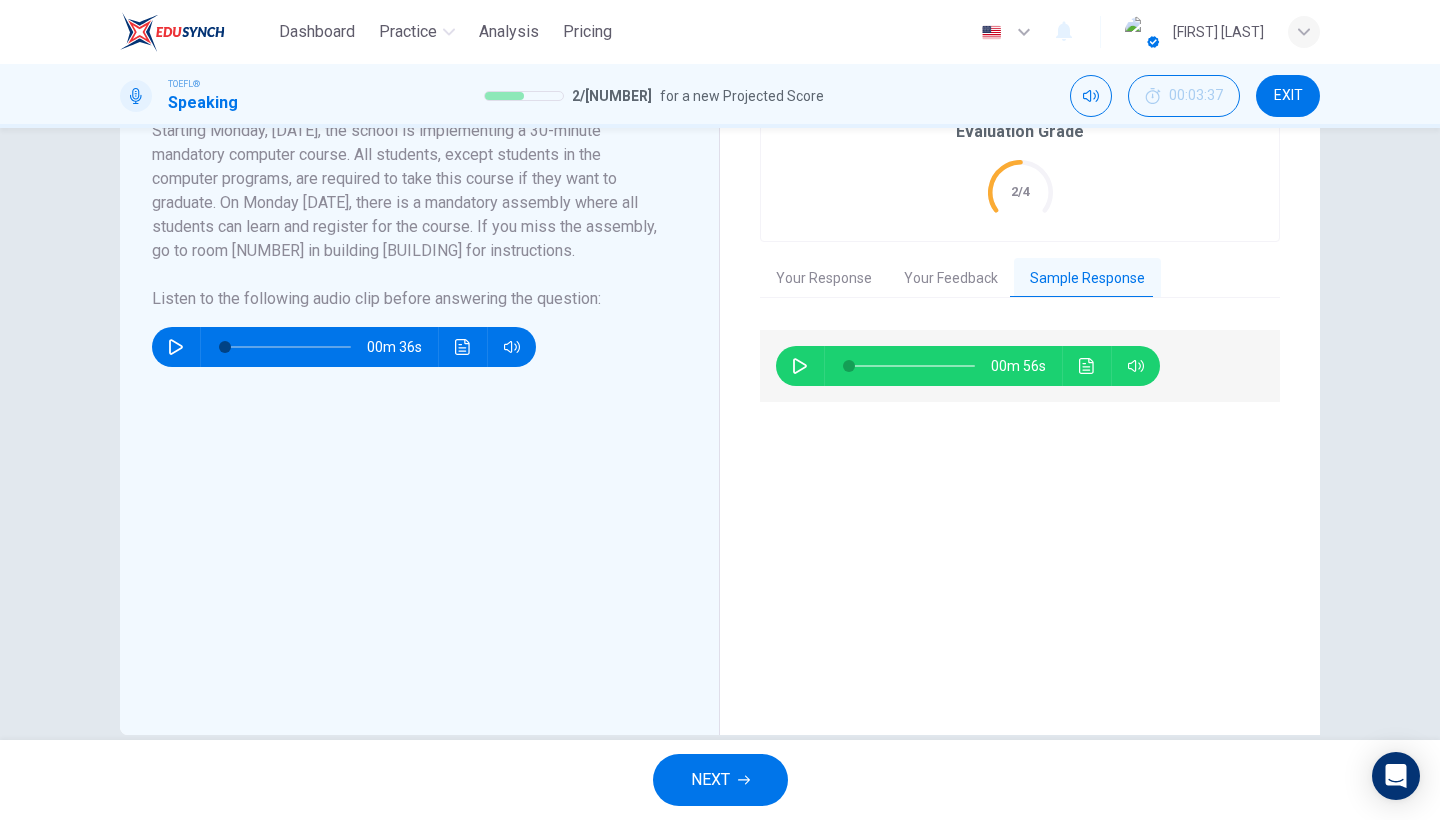 scroll, scrollTop: 361, scrollLeft: 0, axis: vertical 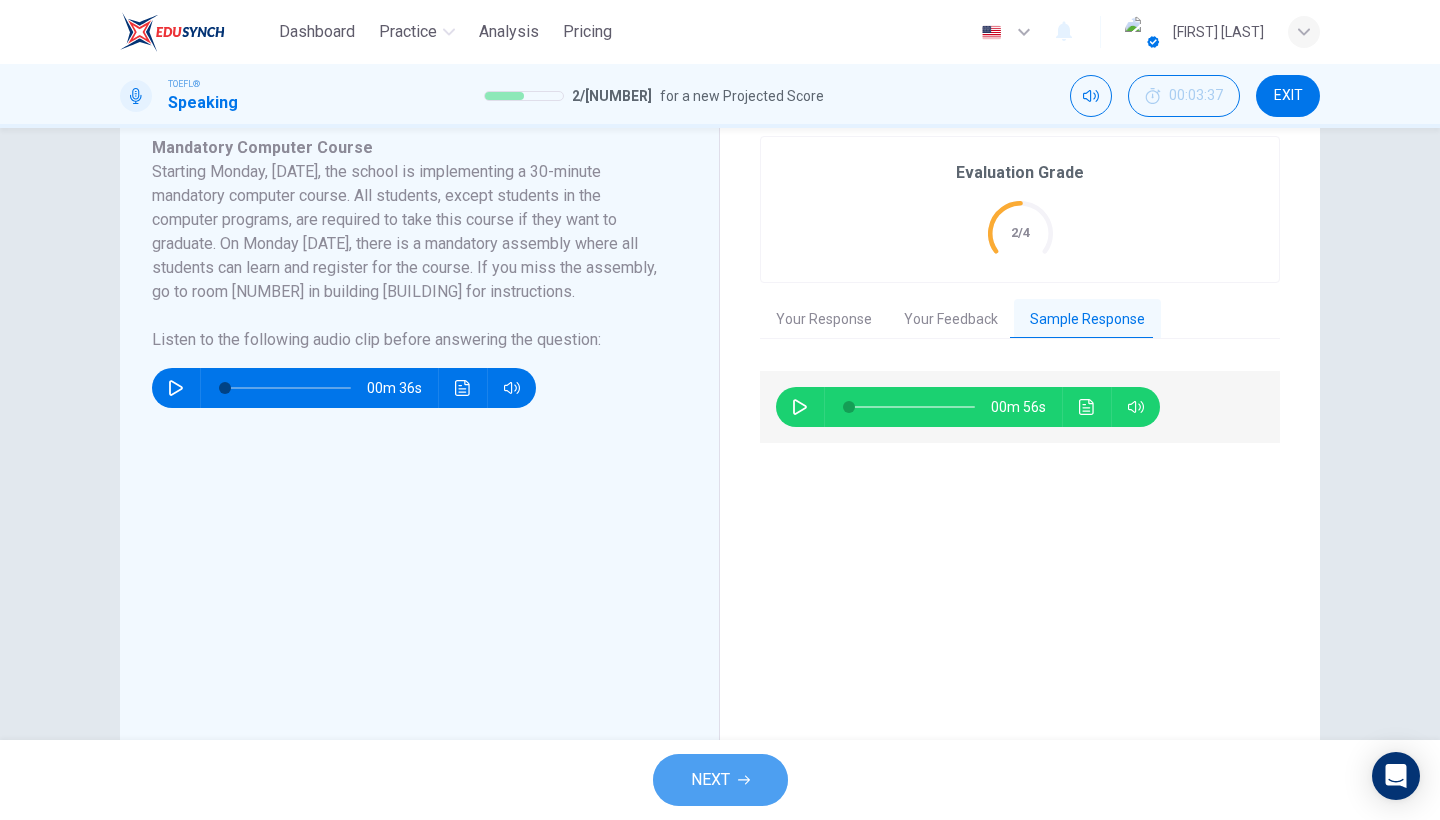 click on "NEXT" at bounding box center [710, 780] 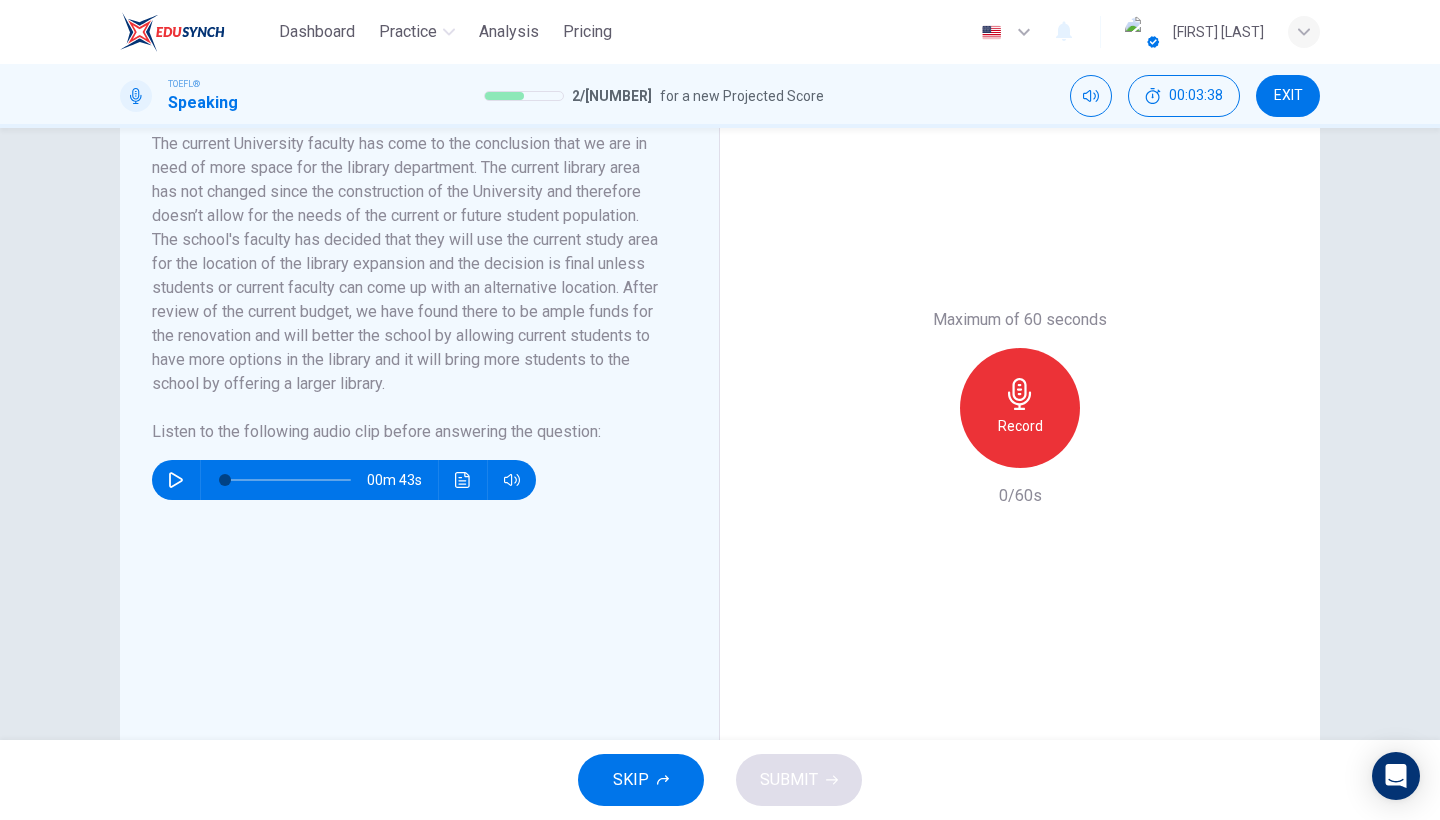 scroll, scrollTop: 348, scrollLeft: 0, axis: vertical 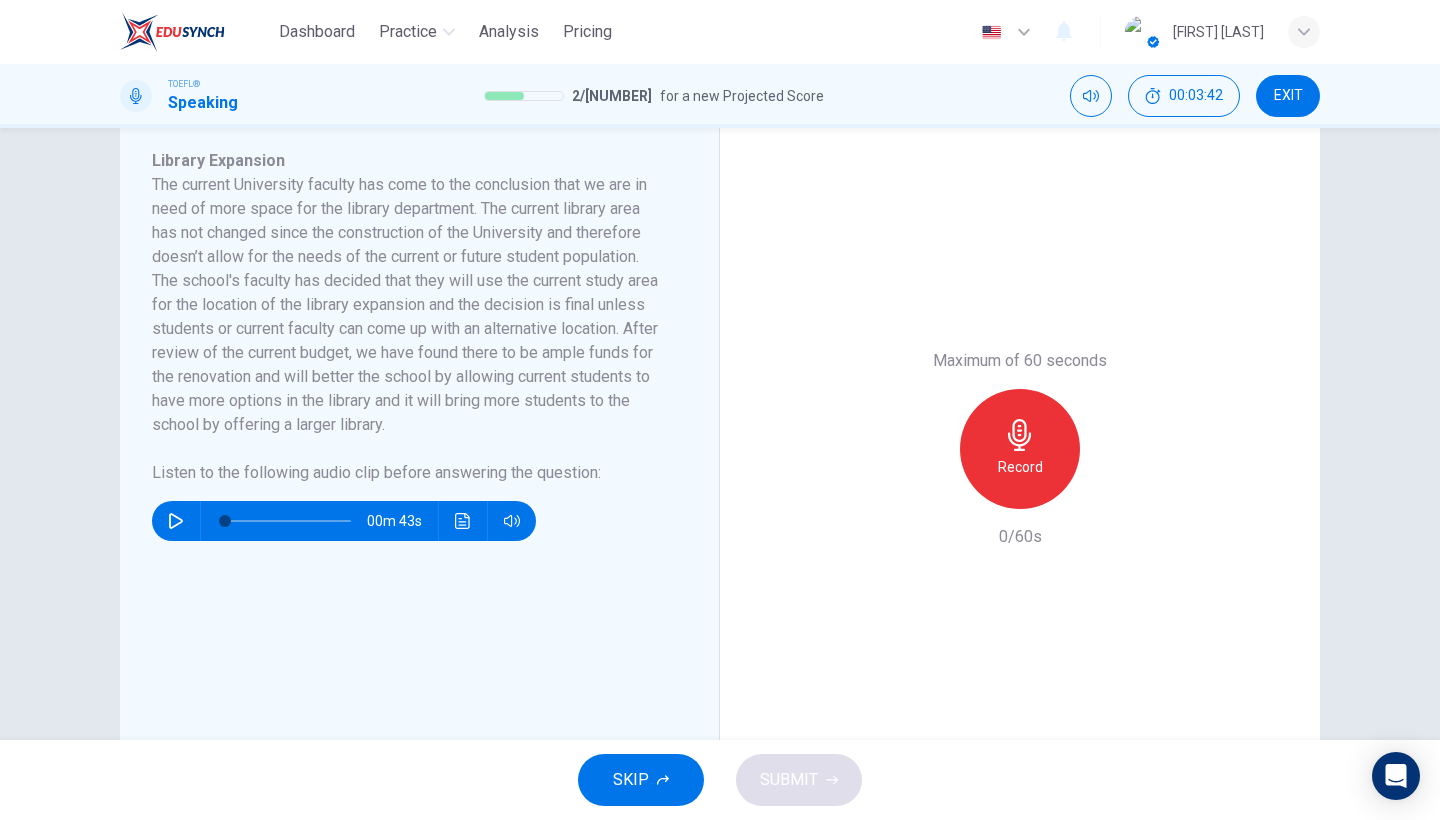 click at bounding box center [176, 521] 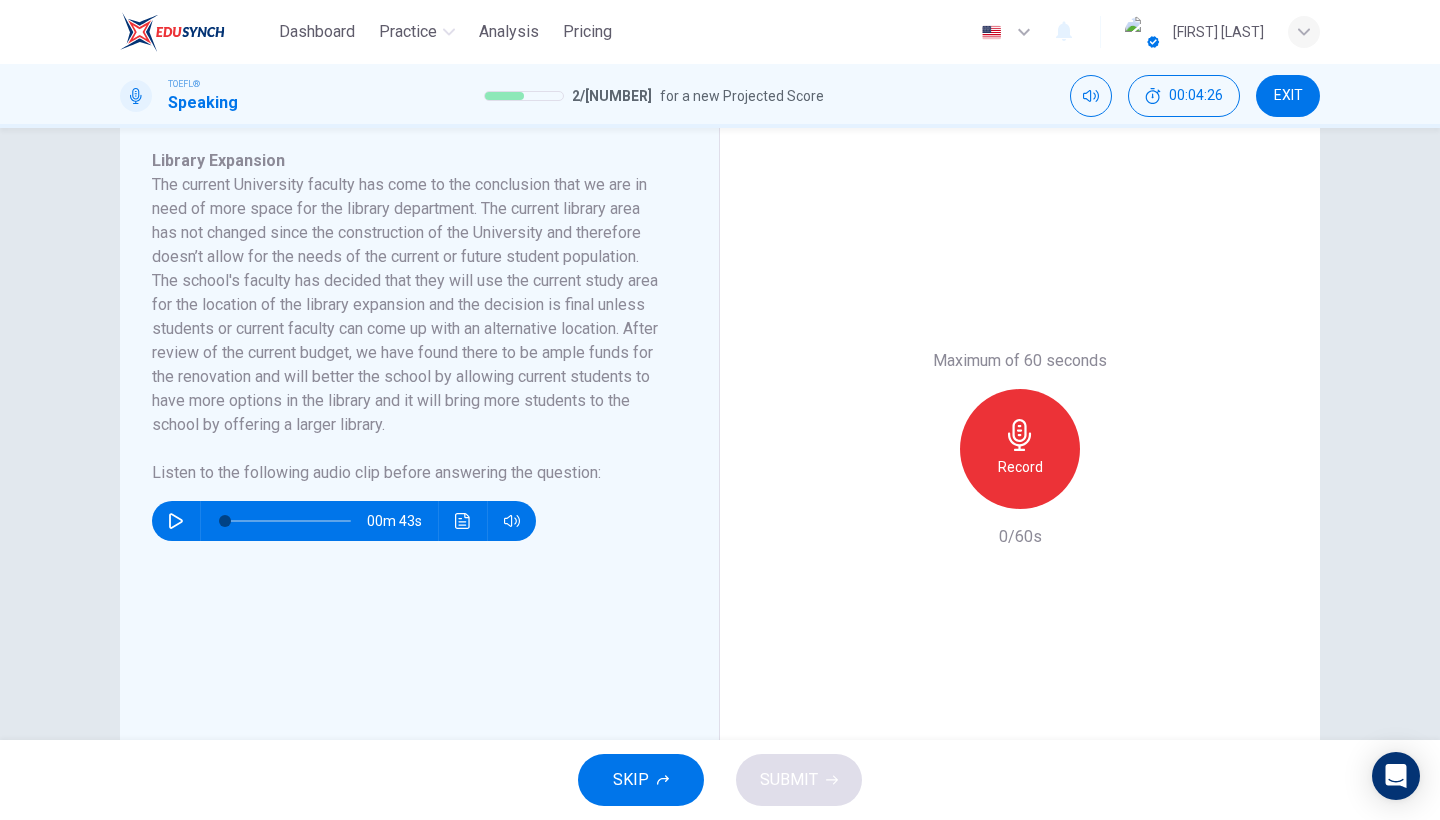 click on "Record" at bounding box center (1020, 449) 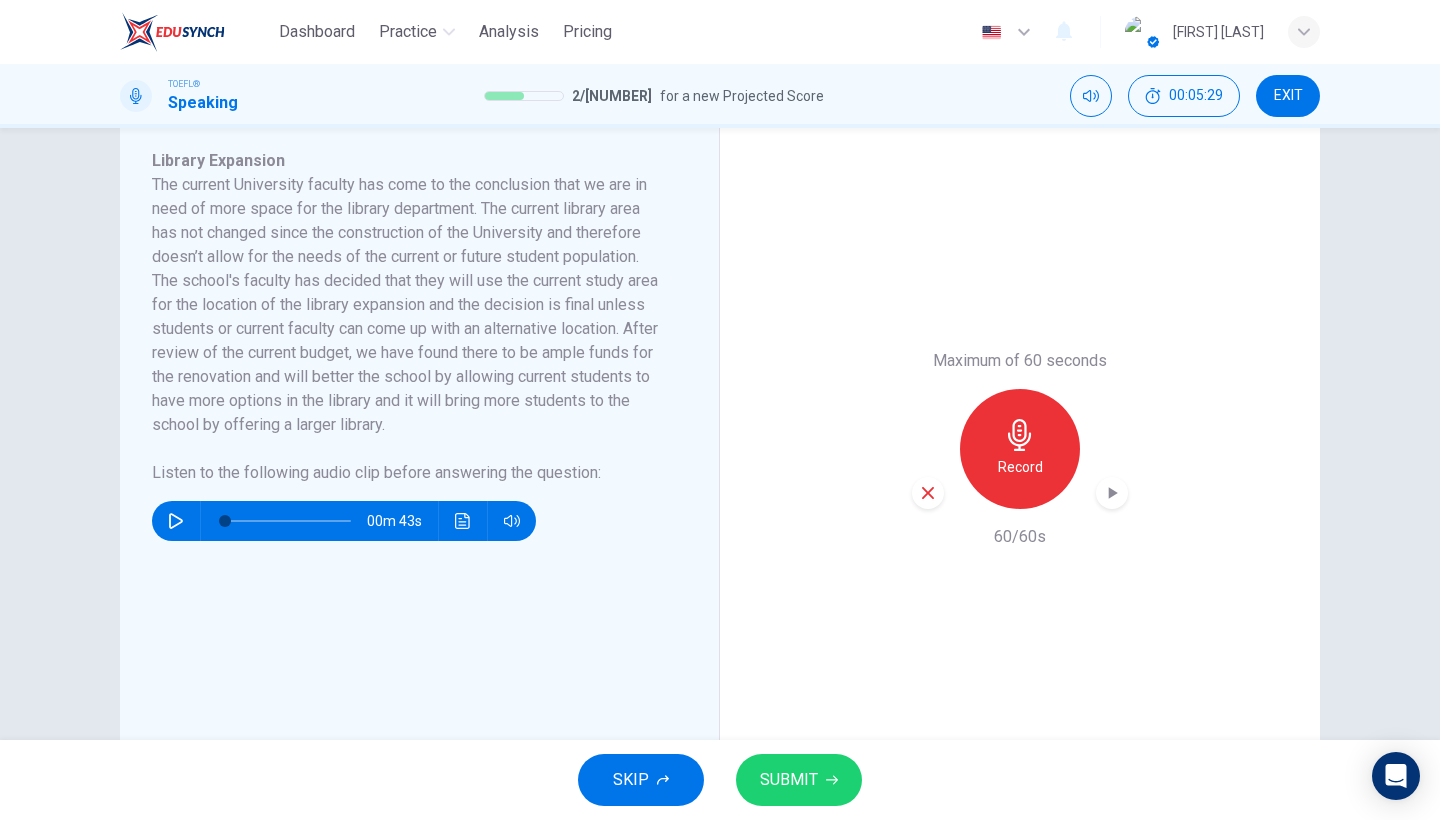 click on "SUBMIT" at bounding box center [789, 780] 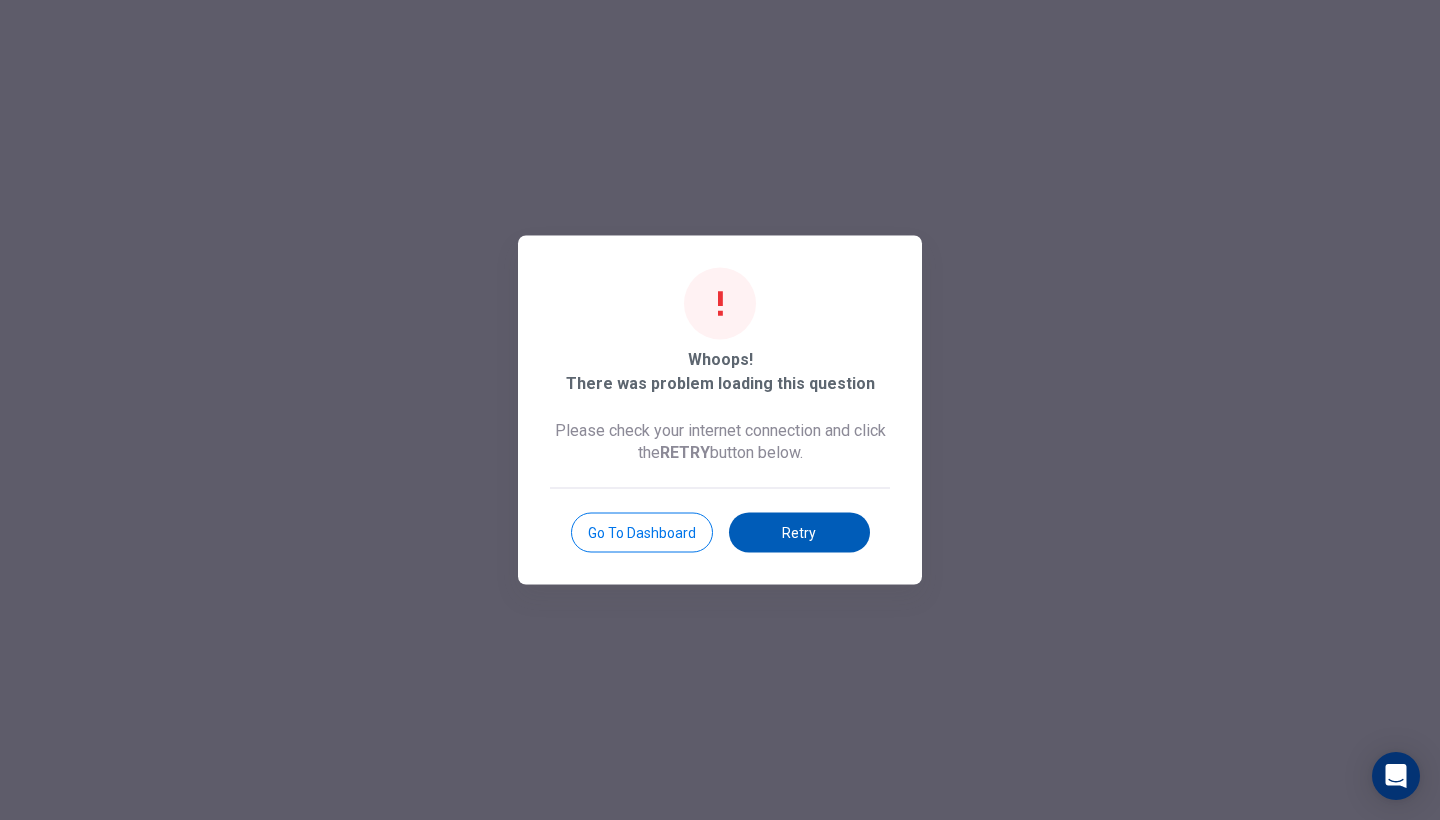 click on "Retry" at bounding box center (799, 533) 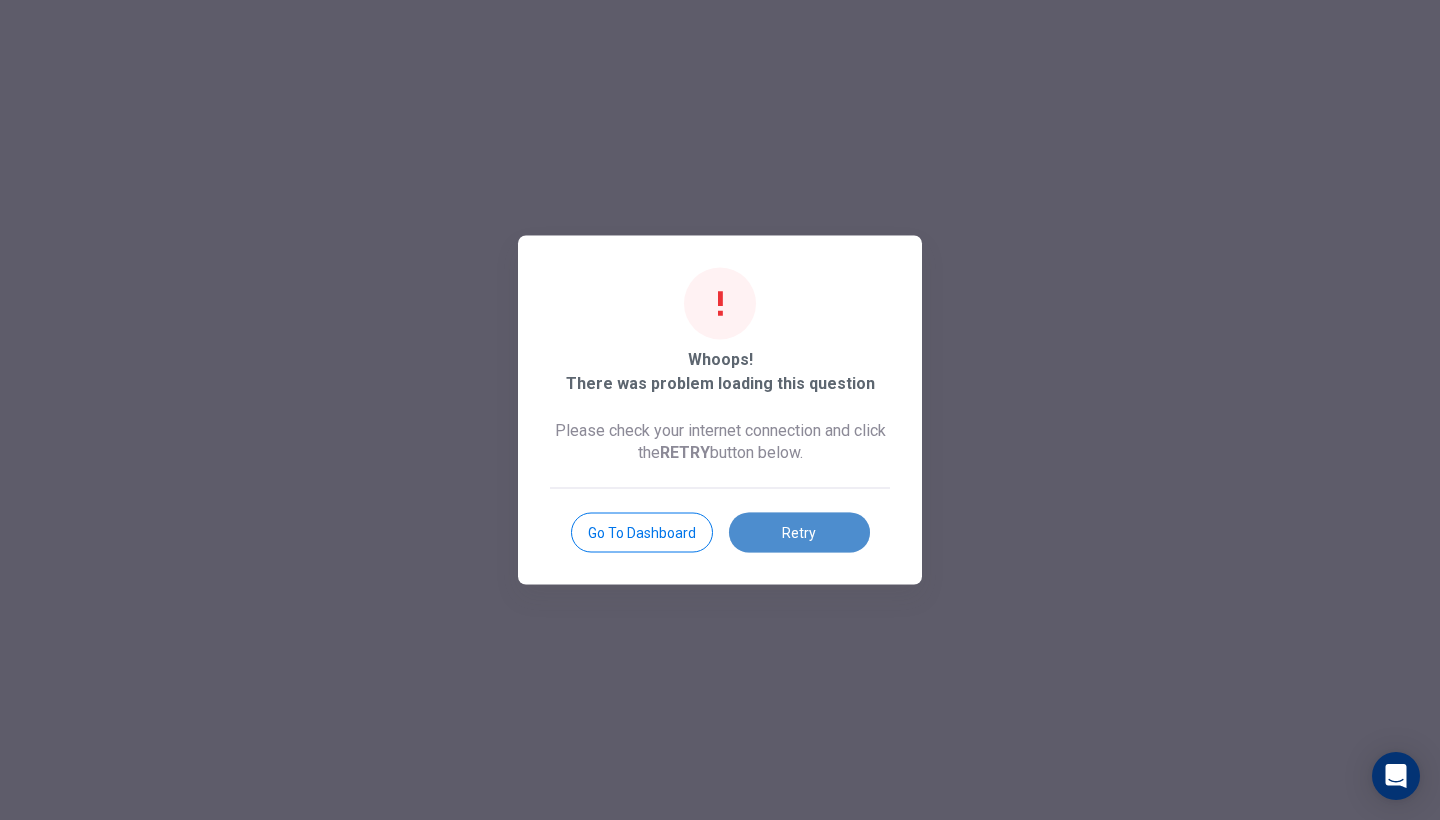 click on "Retry" at bounding box center (799, 533) 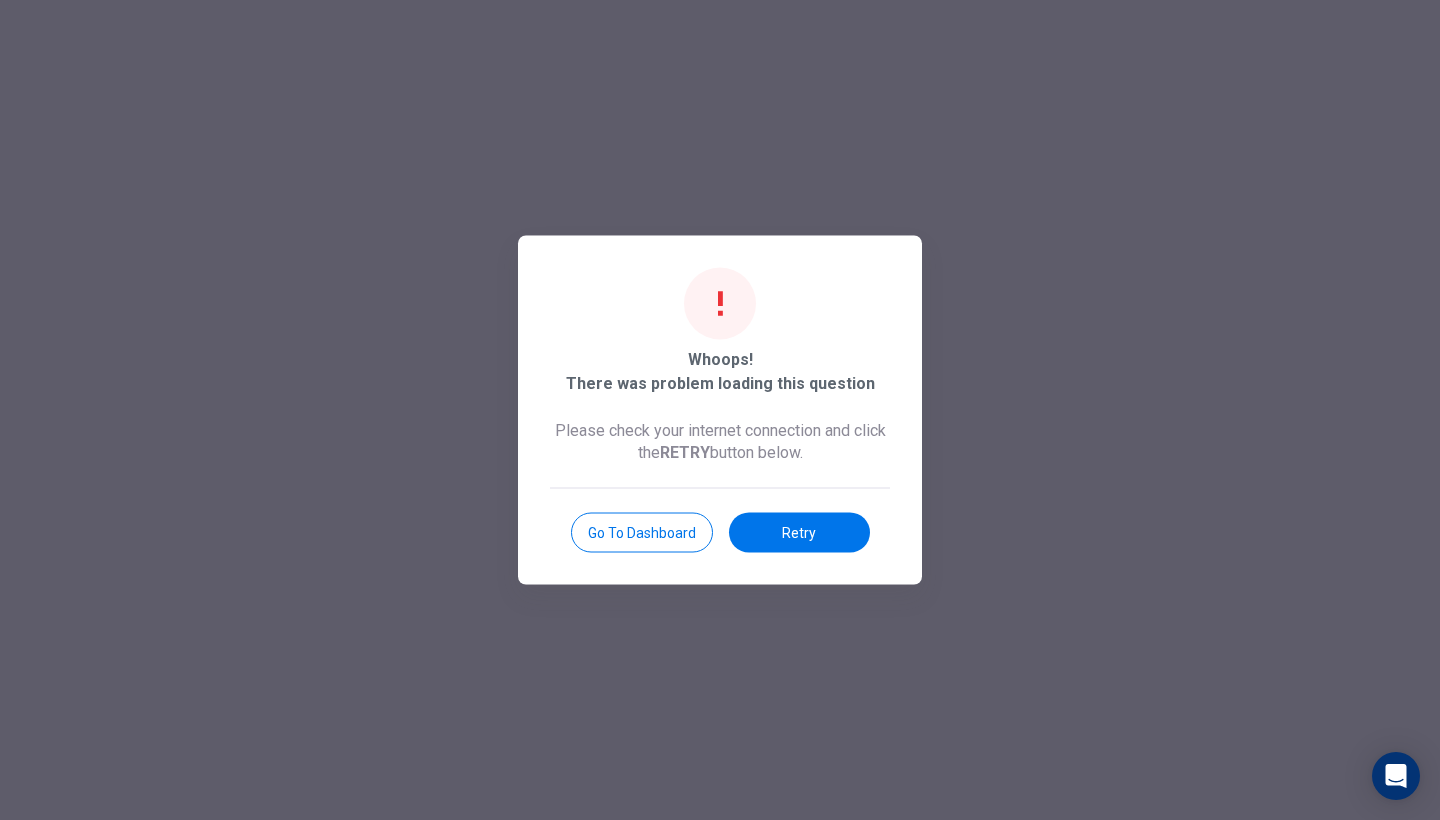 click on "Whoops! There was problem loading this question Please check your internet connection and click the  RETRY  button below. Go to Dashboard Retry" at bounding box center [720, 410] 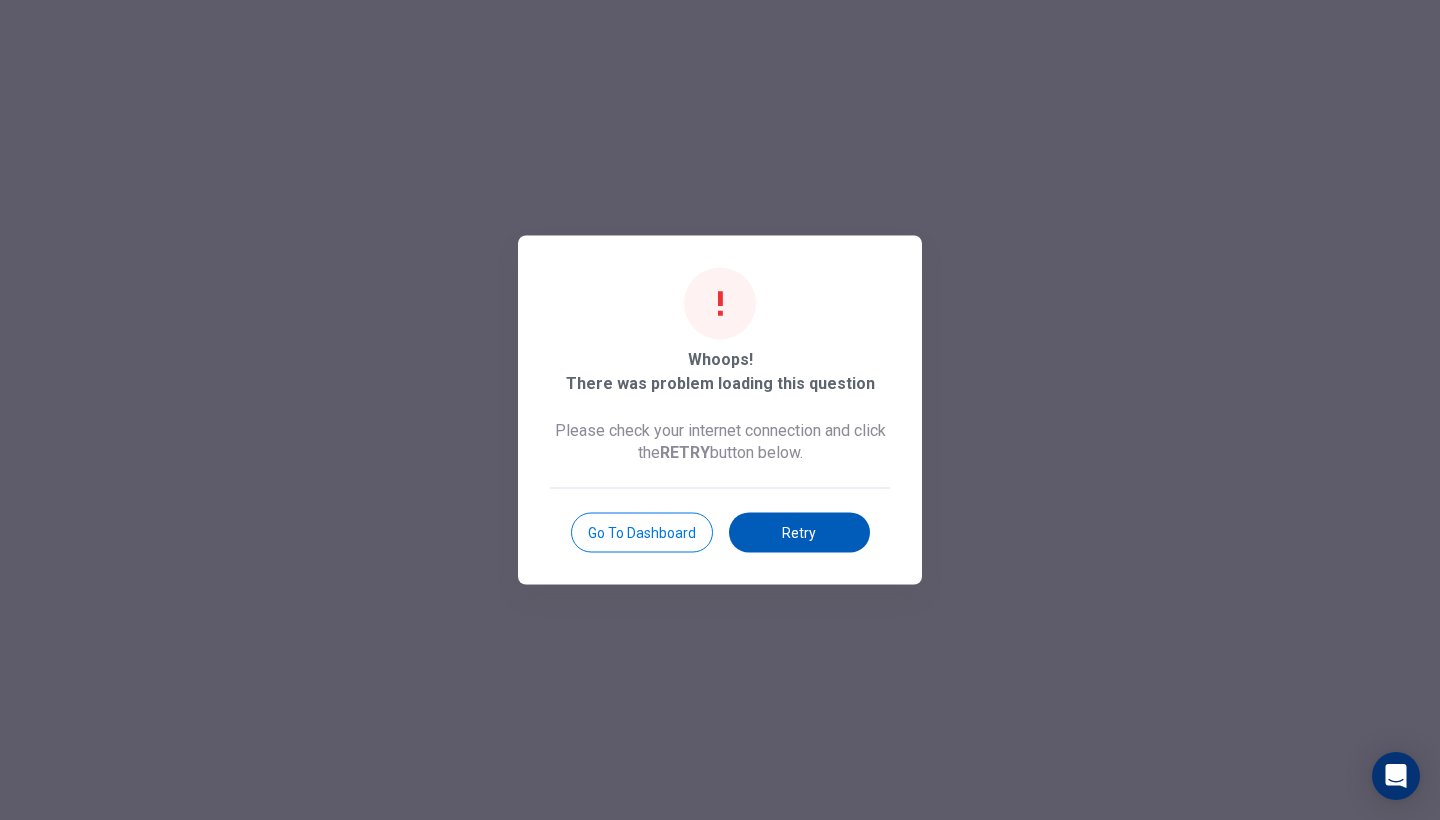 click on "Retry" at bounding box center (799, 533) 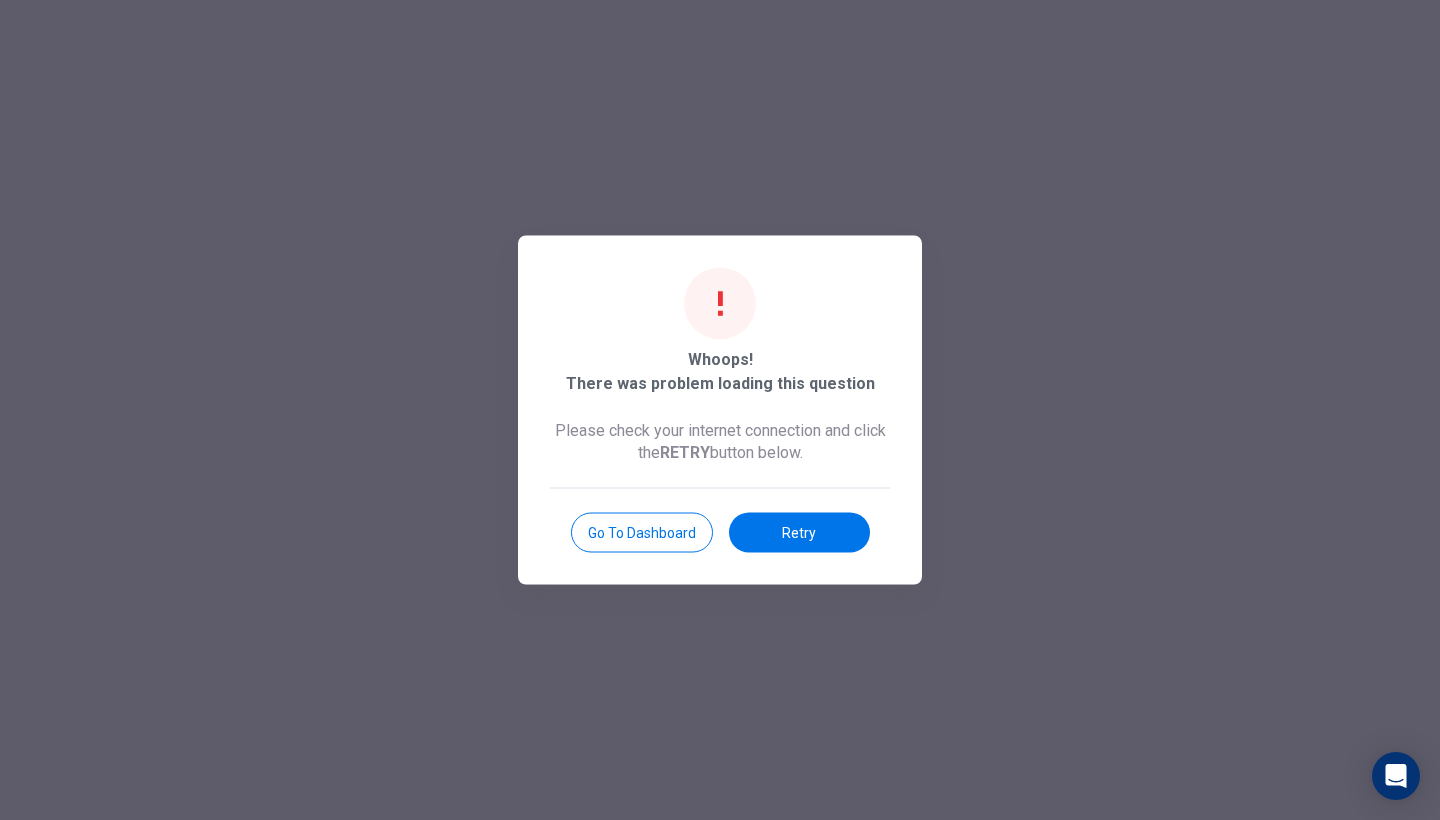 click on "Go to Dashboard" at bounding box center (642, 533) 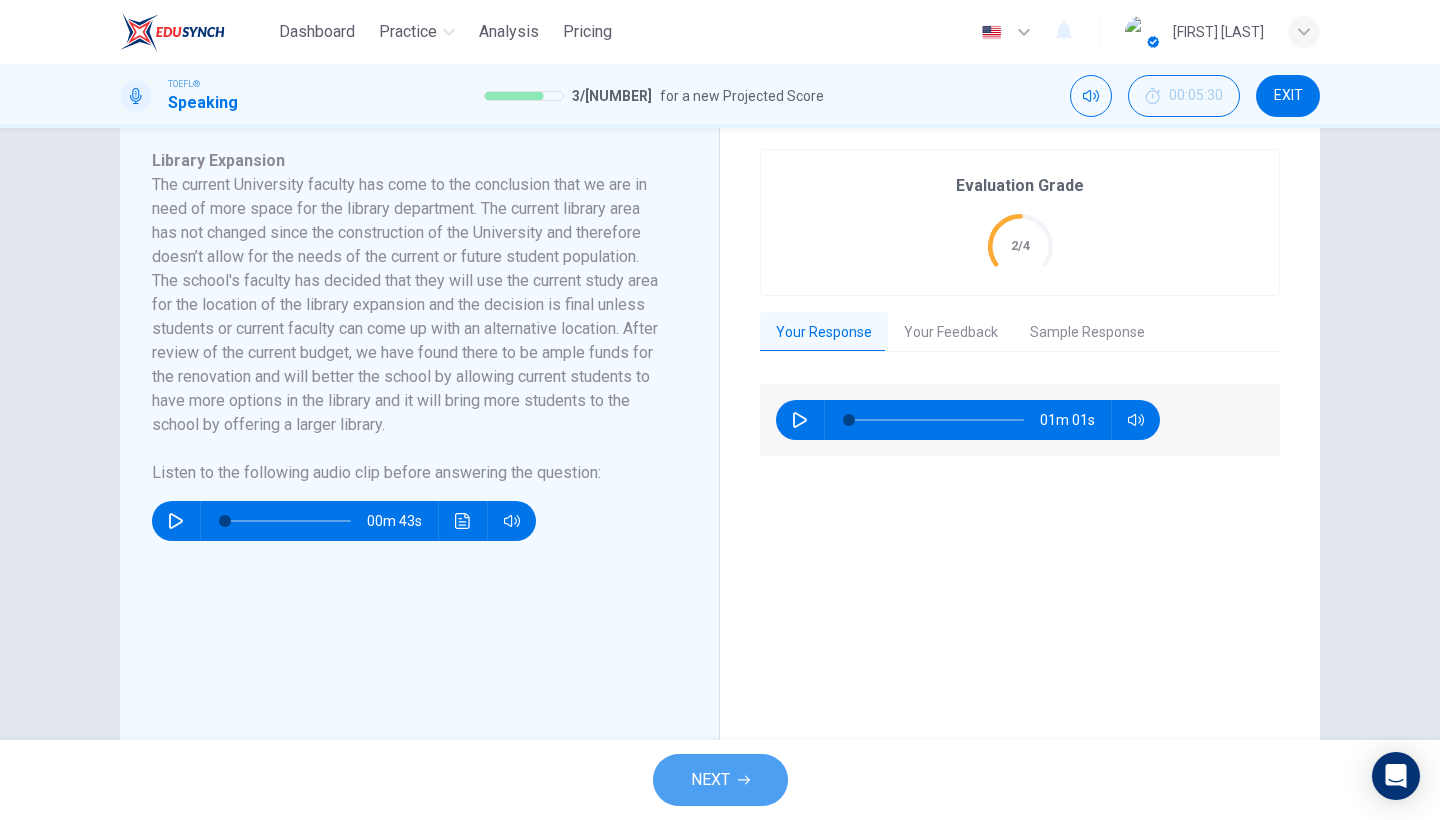 click on "NEXT" at bounding box center (710, 780) 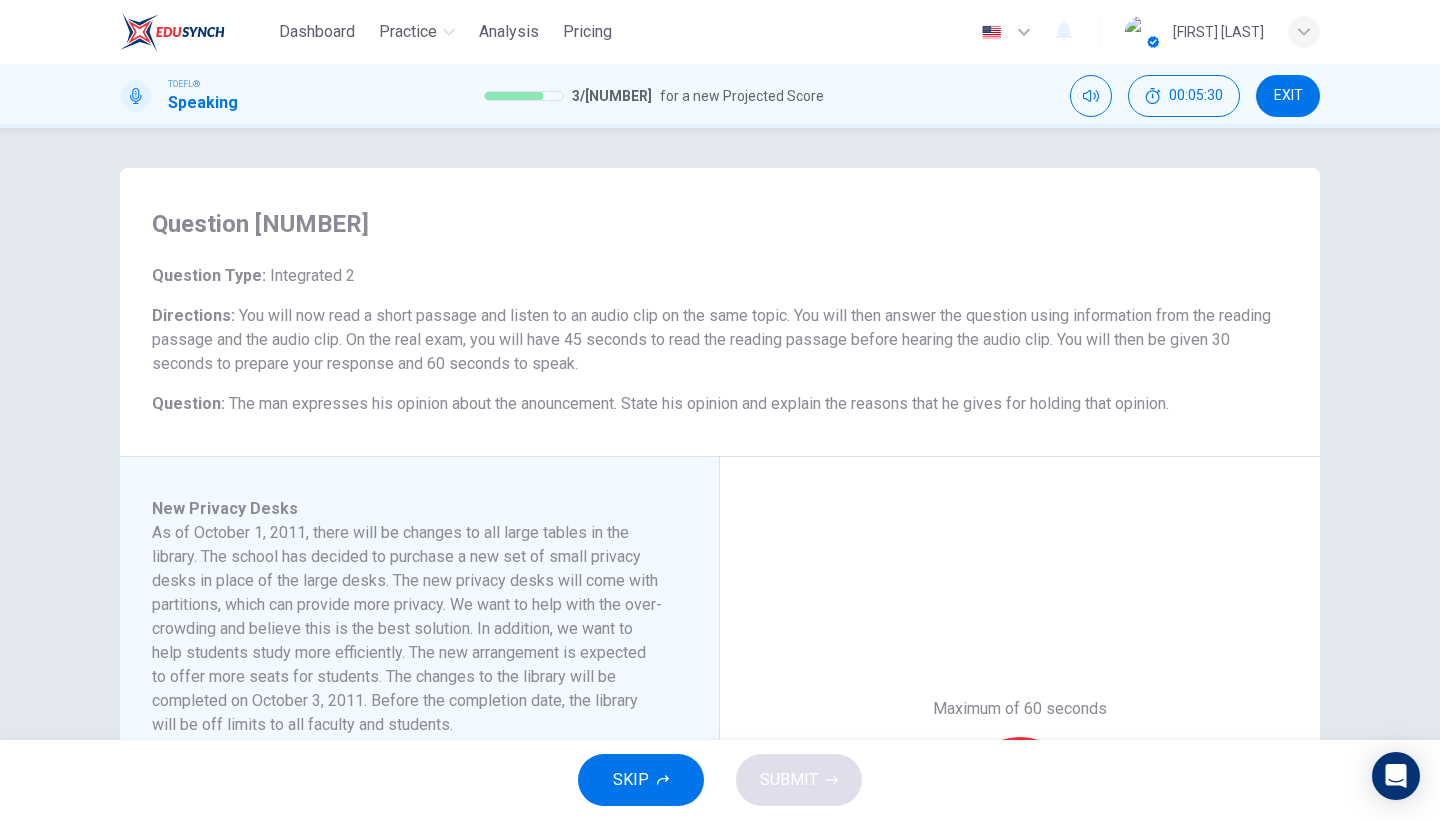 scroll, scrollTop: 345, scrollLeft: 0, axis: vertical 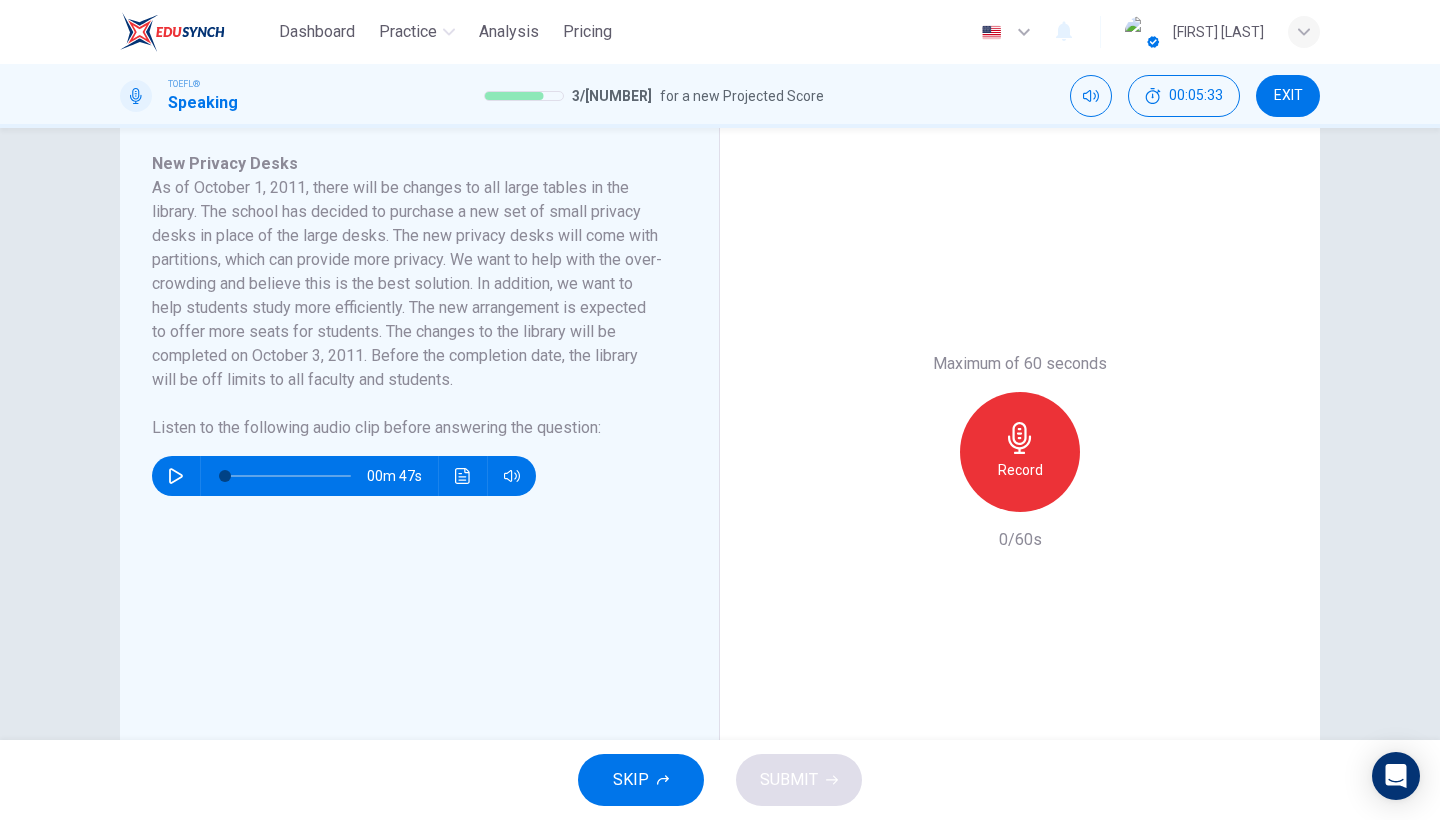 click at bounding box center (176, 476) 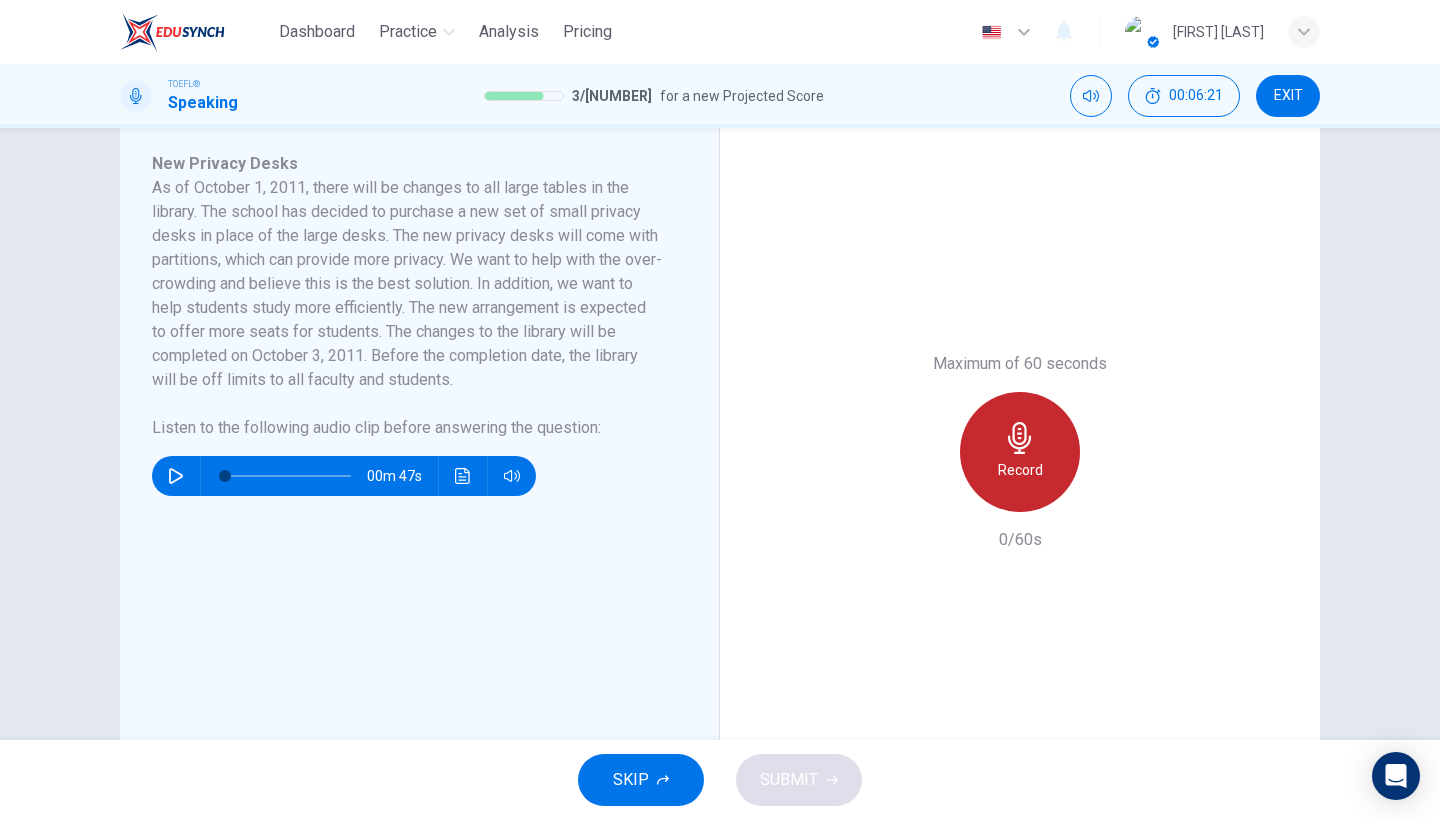 click on "Record" at bounding box center [1020, 452] 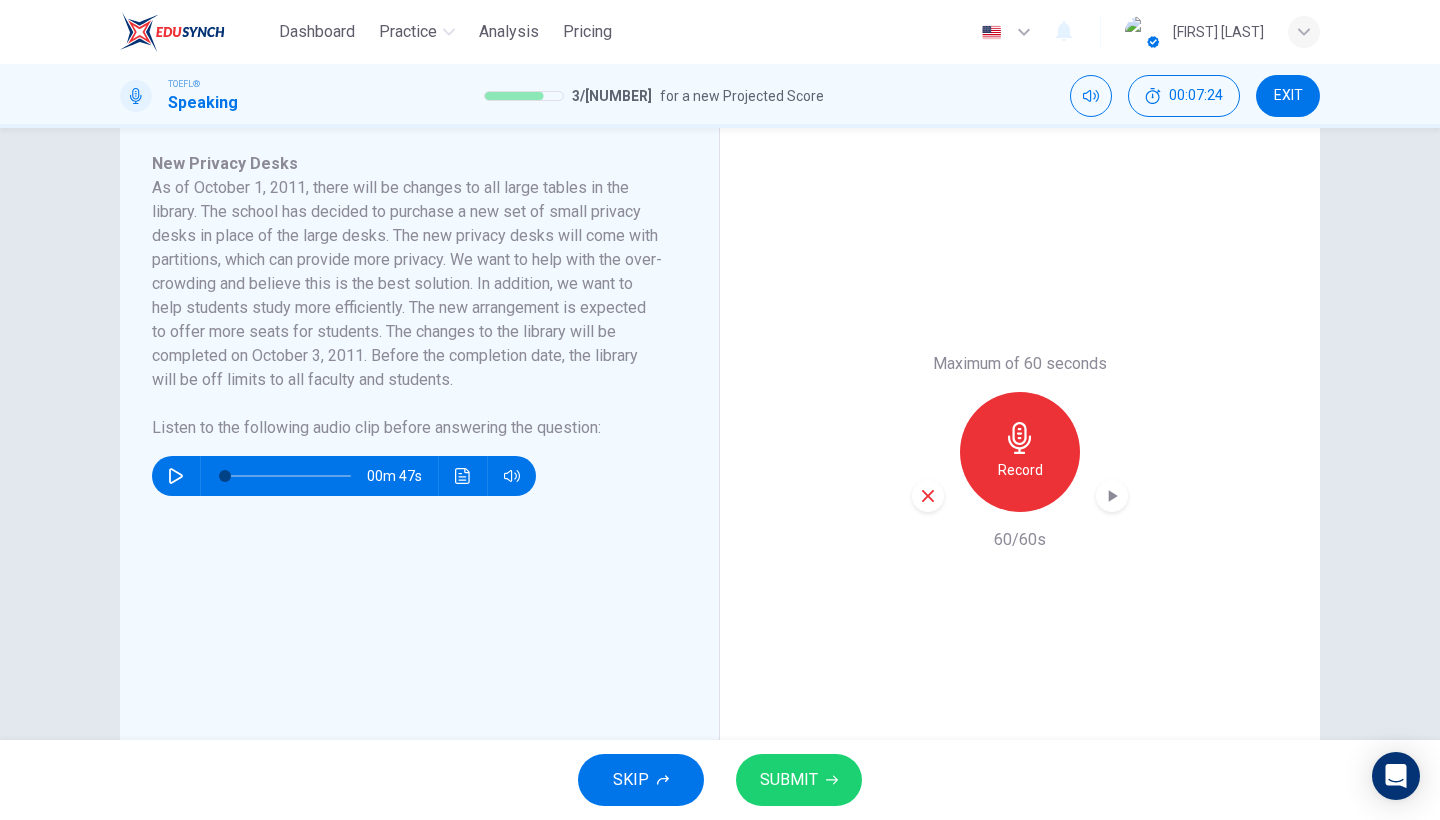click on "SUBMIT" at bounding box center [789, 780] 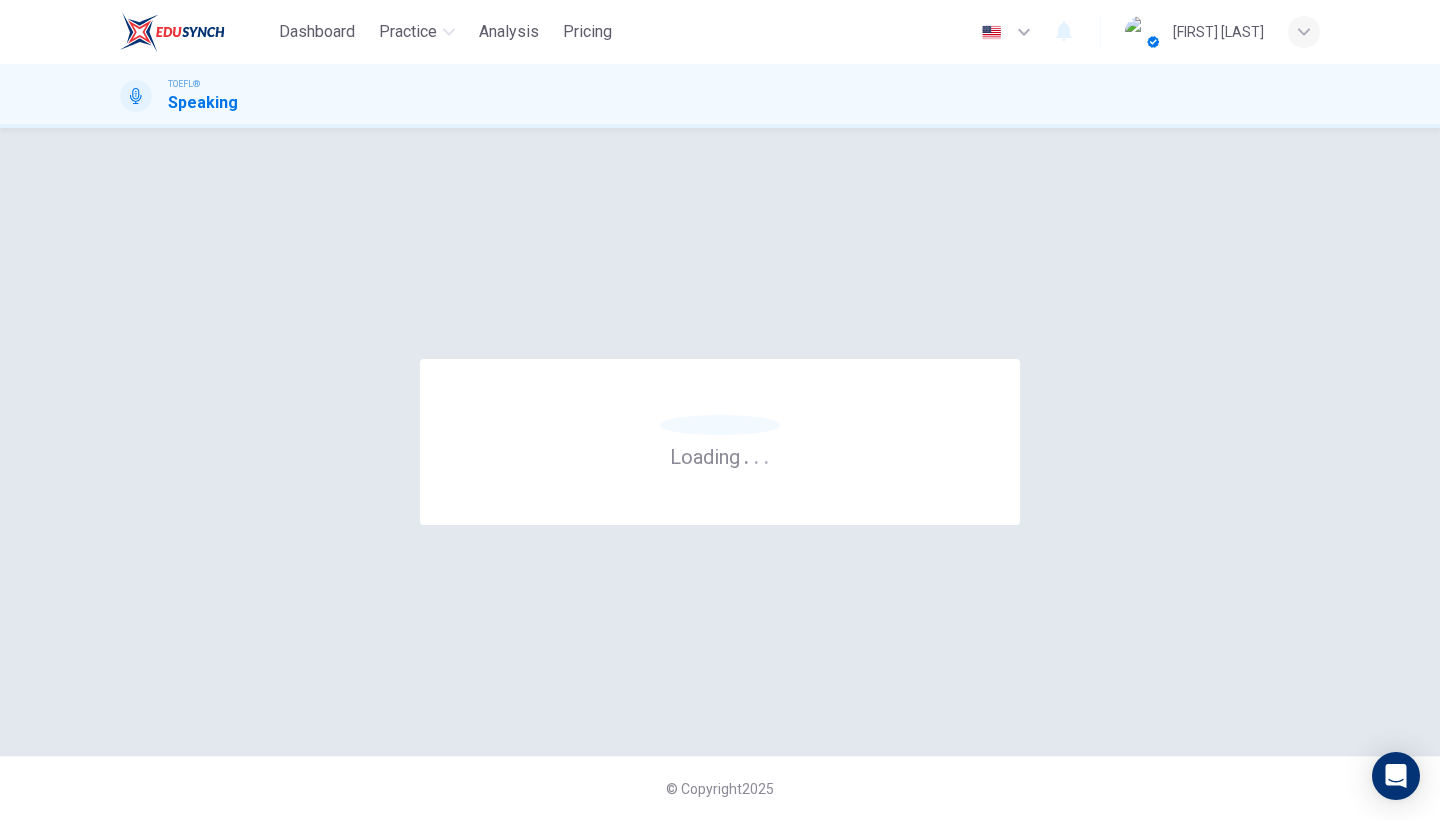 scroll, scrollTop: 0, scrollLeft: 0, axis: both 